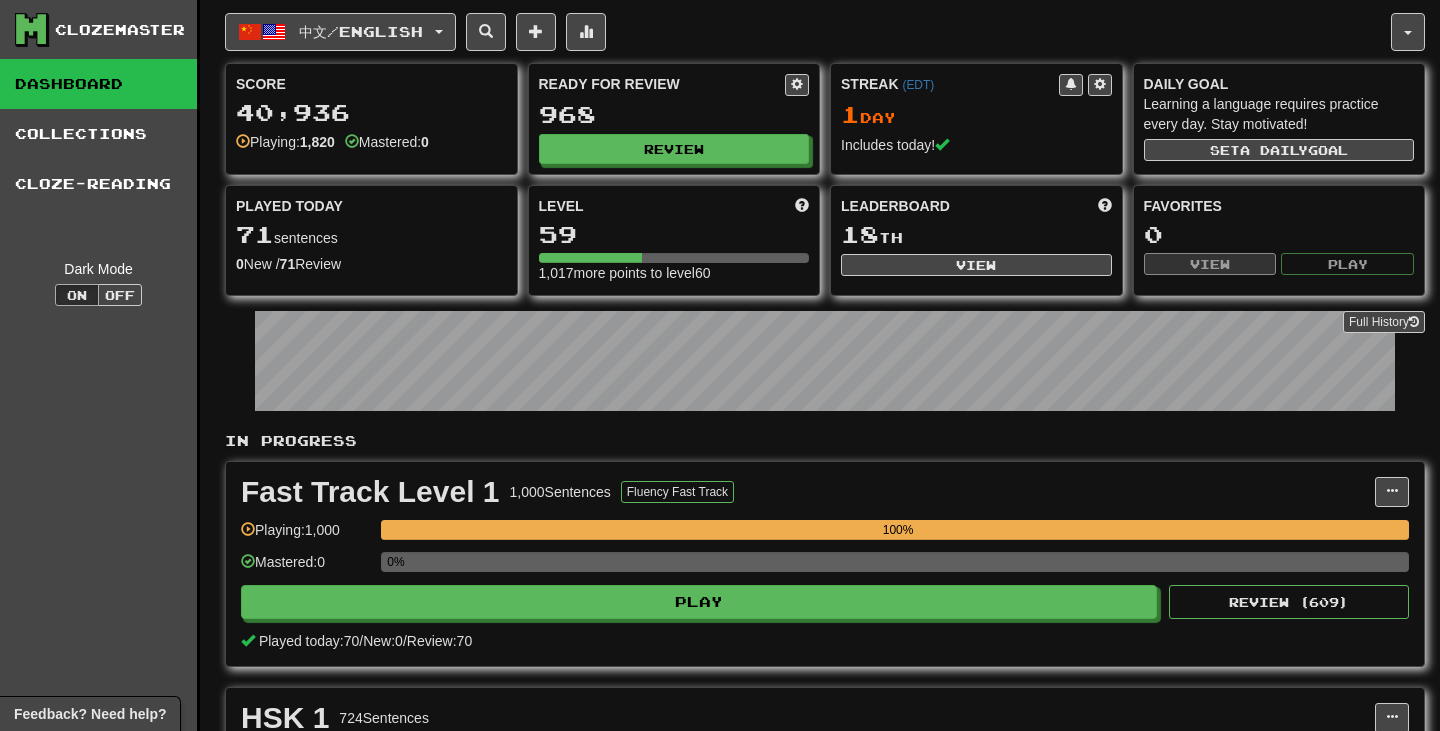 scroll, scrollTop: 0, scrollLeft: 0, axis: both 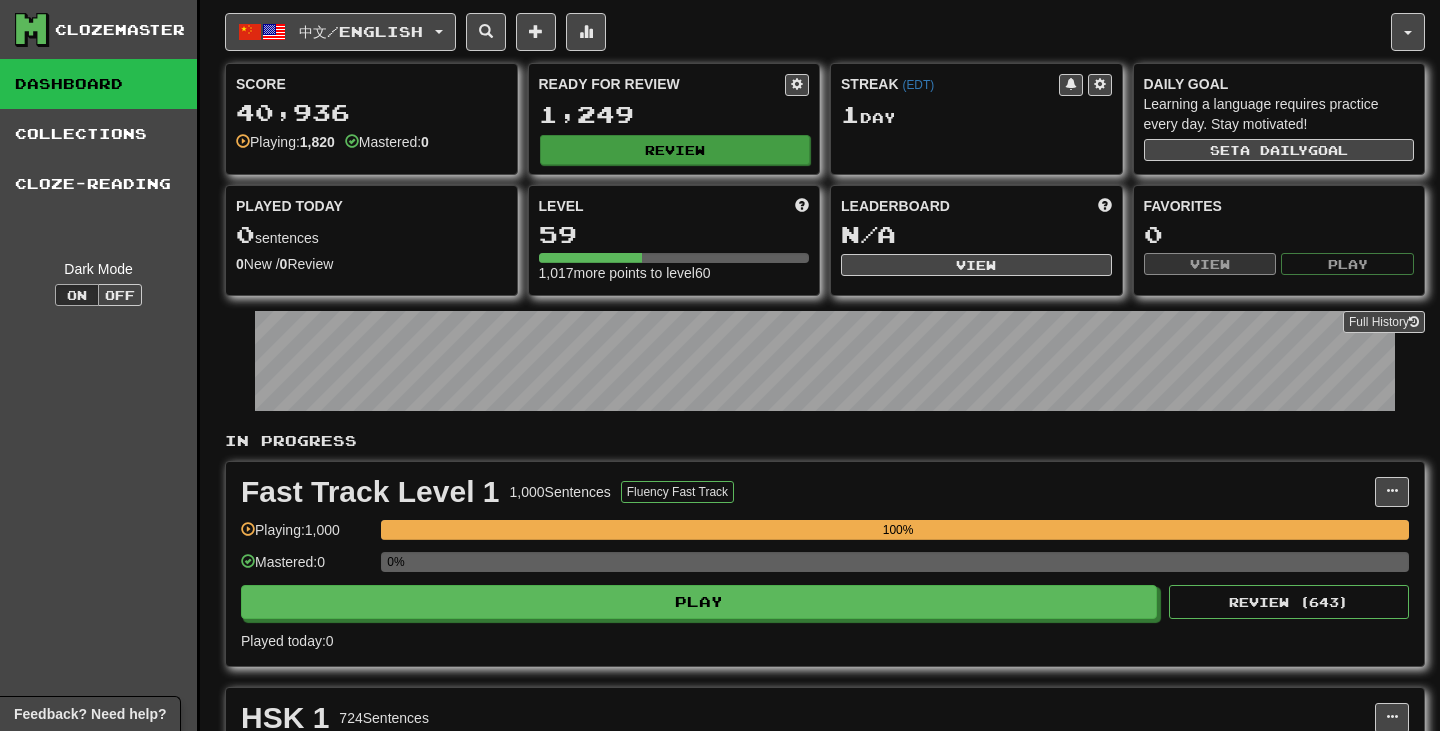 click on "Review" at bounding box center (675, 150) 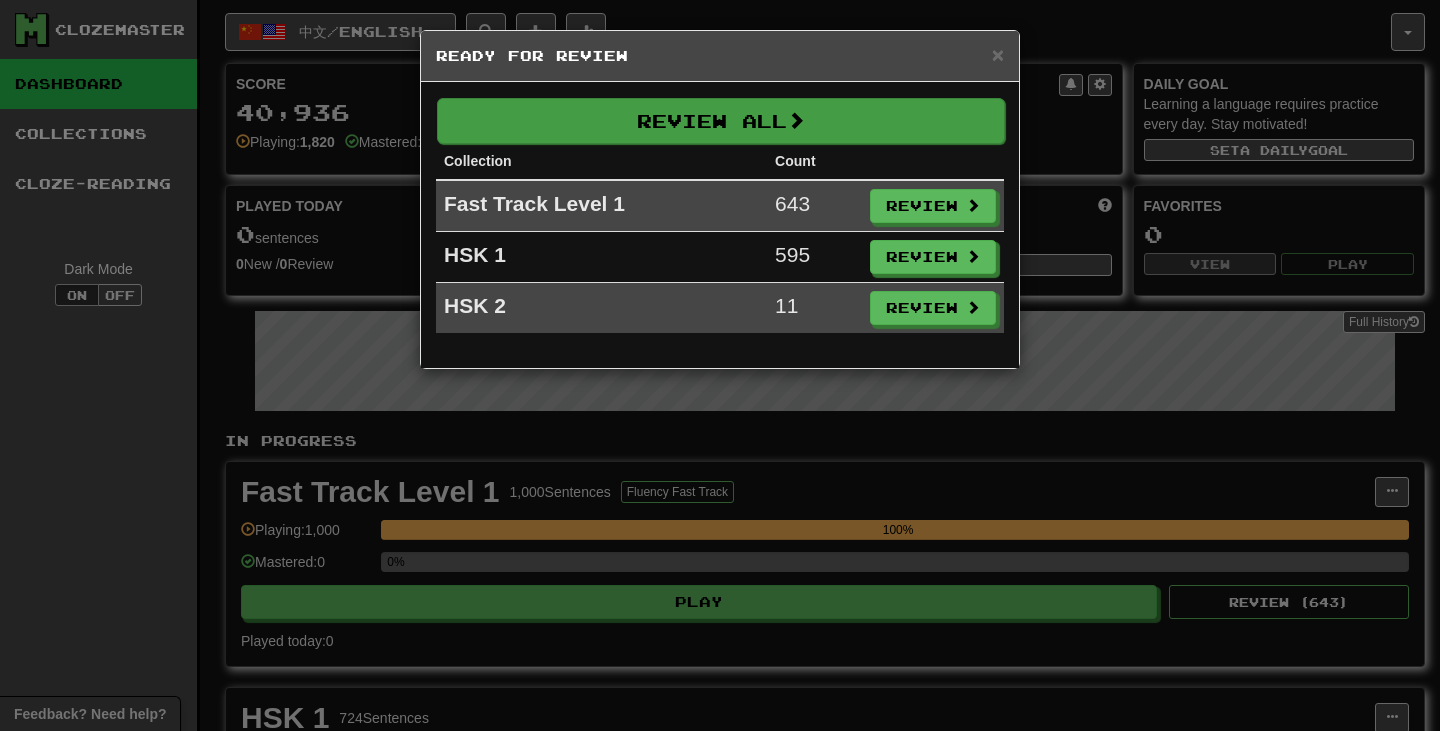 click on "Review All" at bounding box center [721, 121] 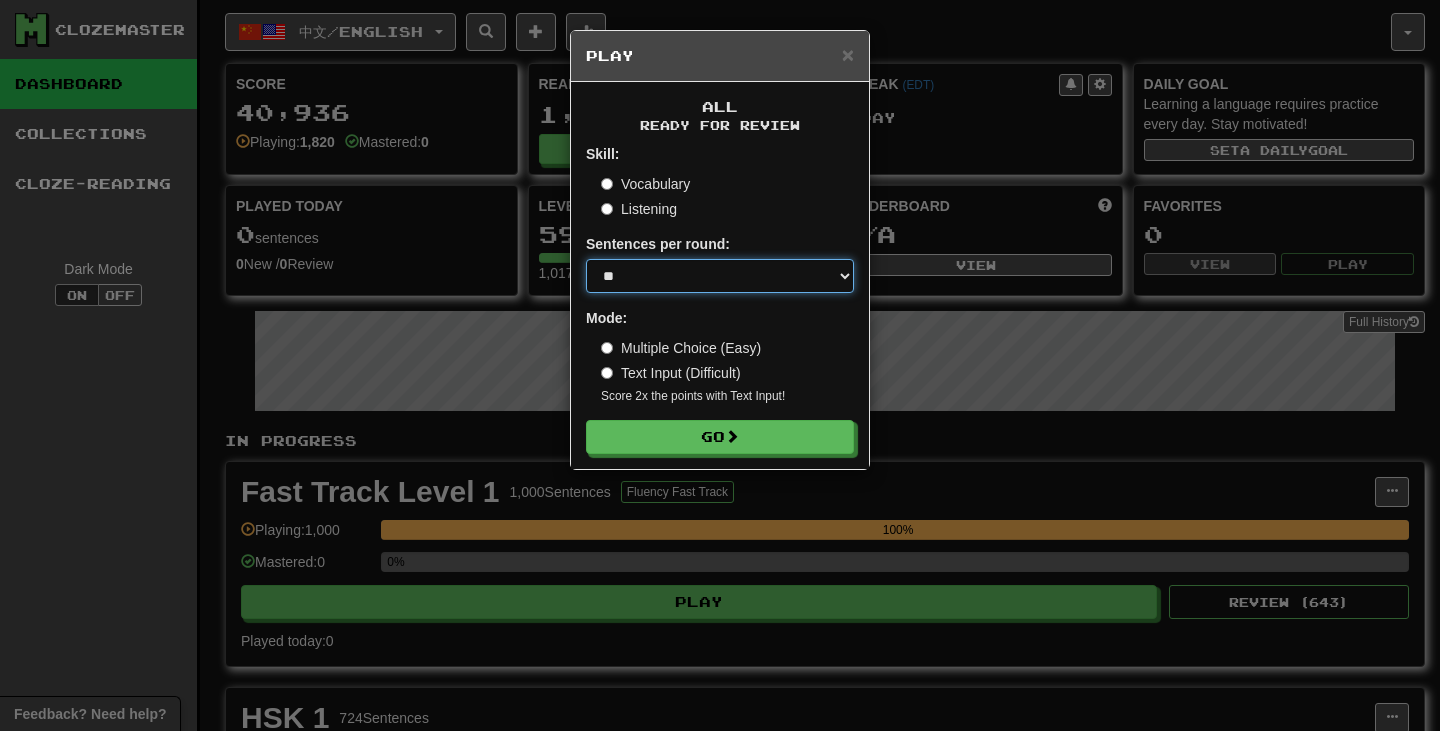 select on "***" 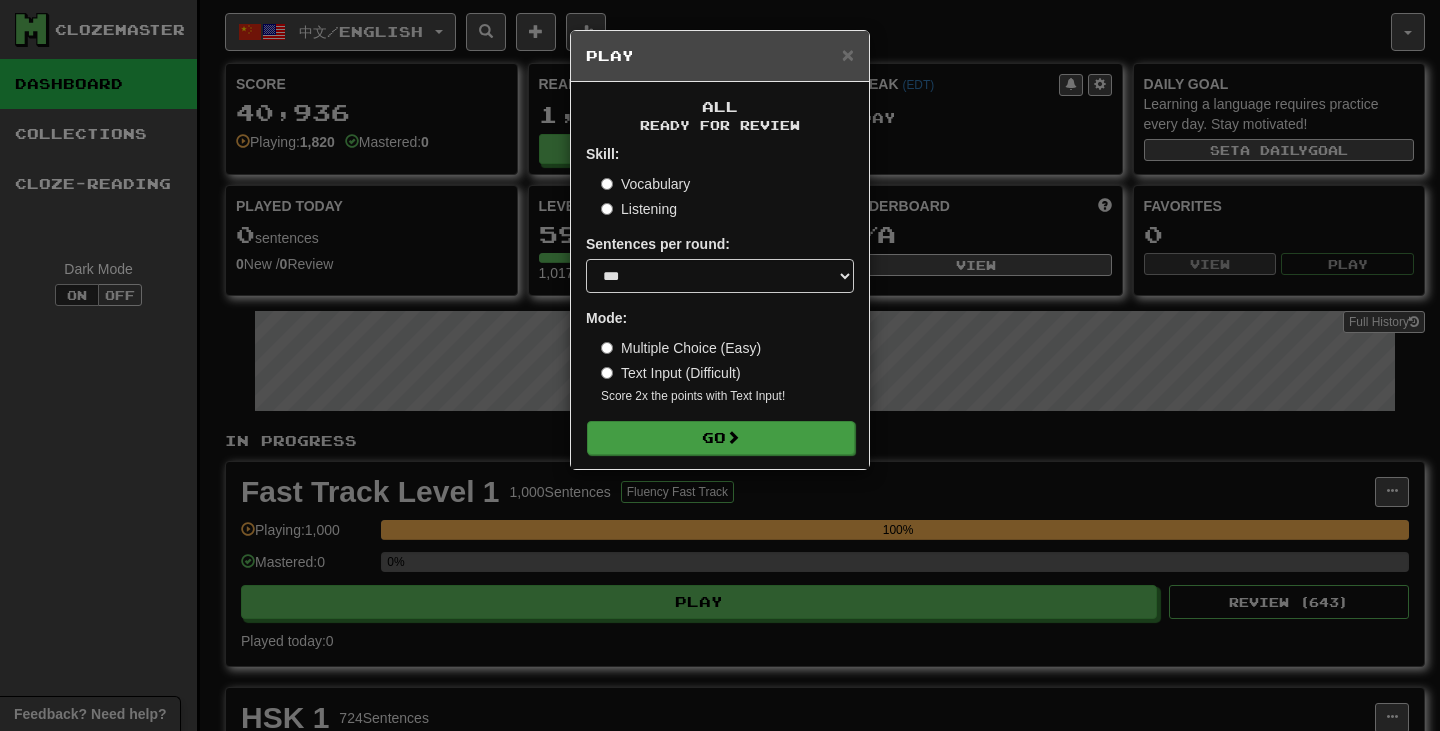 click on "Go" at bounding box center [721, 438] 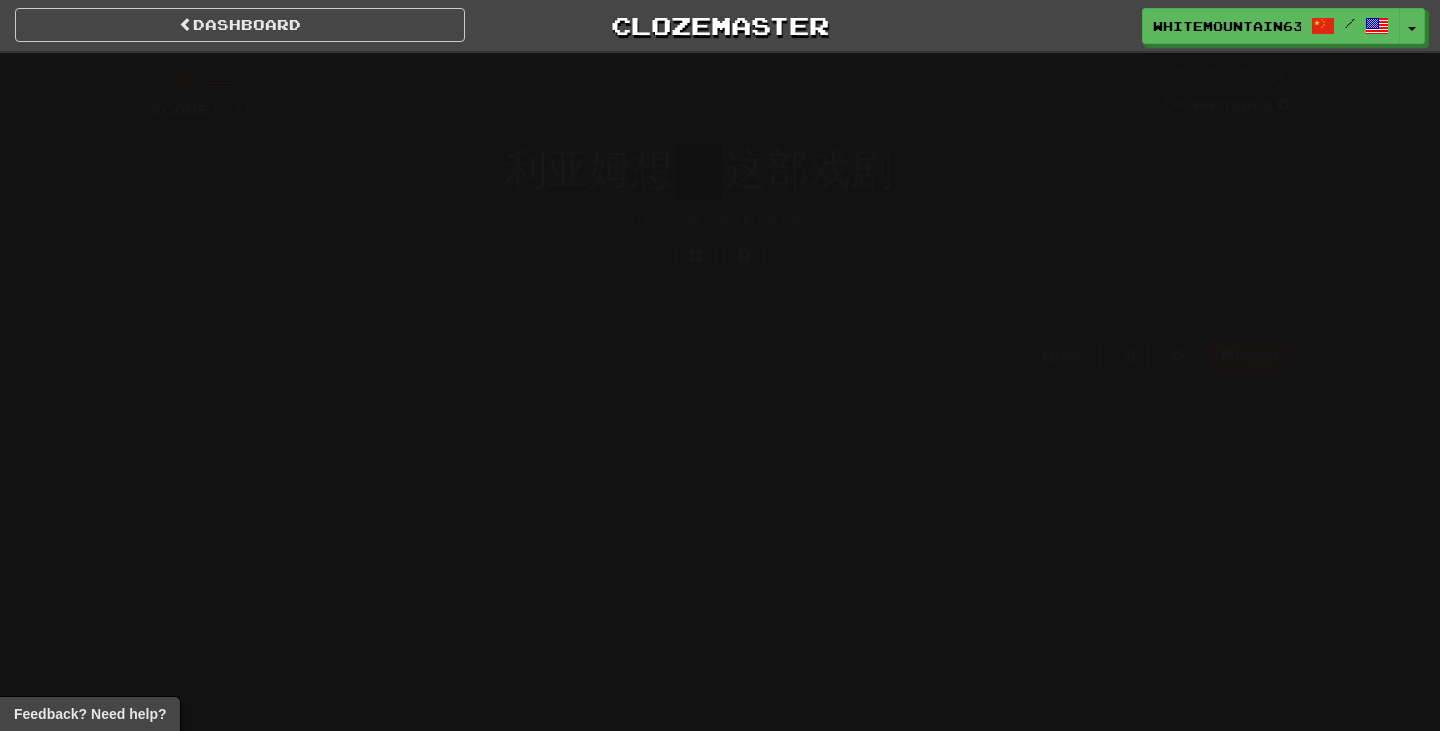 scroll, scrollTop: 0, scrollLeft: 0, axis: both 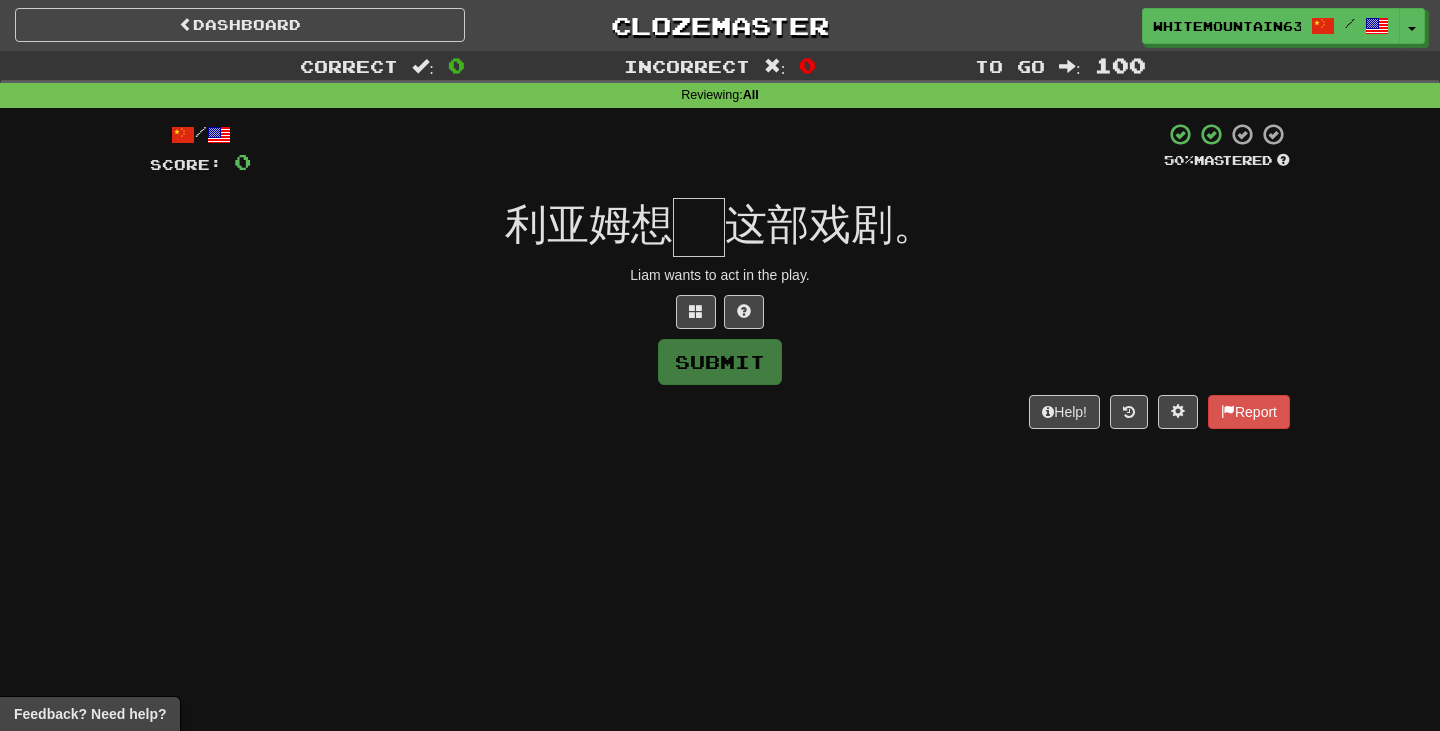 click on "Dashboard
Clozemaster
WhiteMountain6370
/
Toggle Dropdown
Dashboard
Leaderboard
Activity Feed
Notifications
Profile
Discussions
한국어
/
English
Streak:
0
Review:
0
Points Today: 0
中文
/
English
Streak:
1
Review:
1,249
Points Today: 0
日本語
/
English
Streak:
0
Review:
0
Points Today: 0
Languages
Account
Logout
WhiteMountain6370
/
Toggle Dropdown
Dashboard
Leaderboard
Activity Feed
Notifications
Profile
Discussions
한국어
/
English
Streak:
0
Review:
0
Points Today: 0
中文
/
English
Streak:
1
Review:
1,249
Points Today: 0" at bounding box center (720, 365) 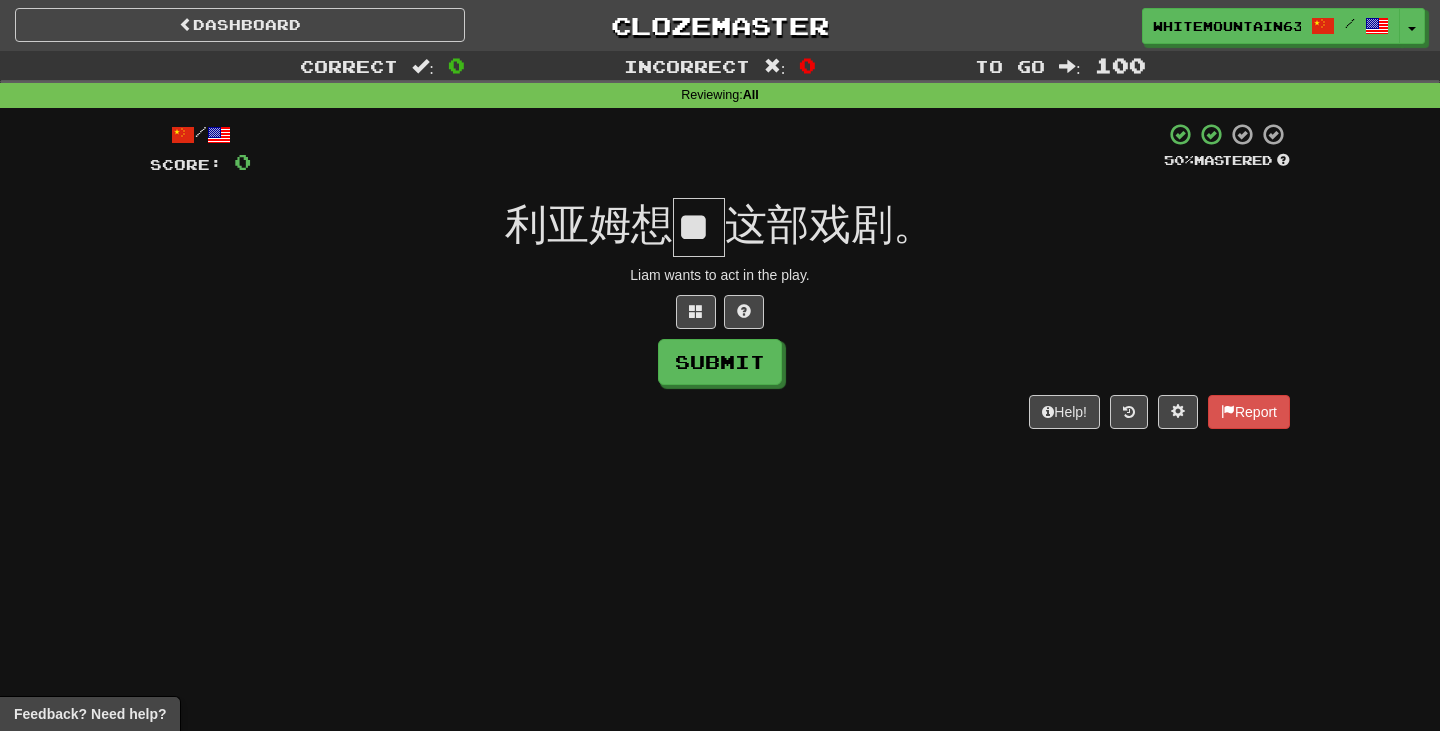 type on "*" 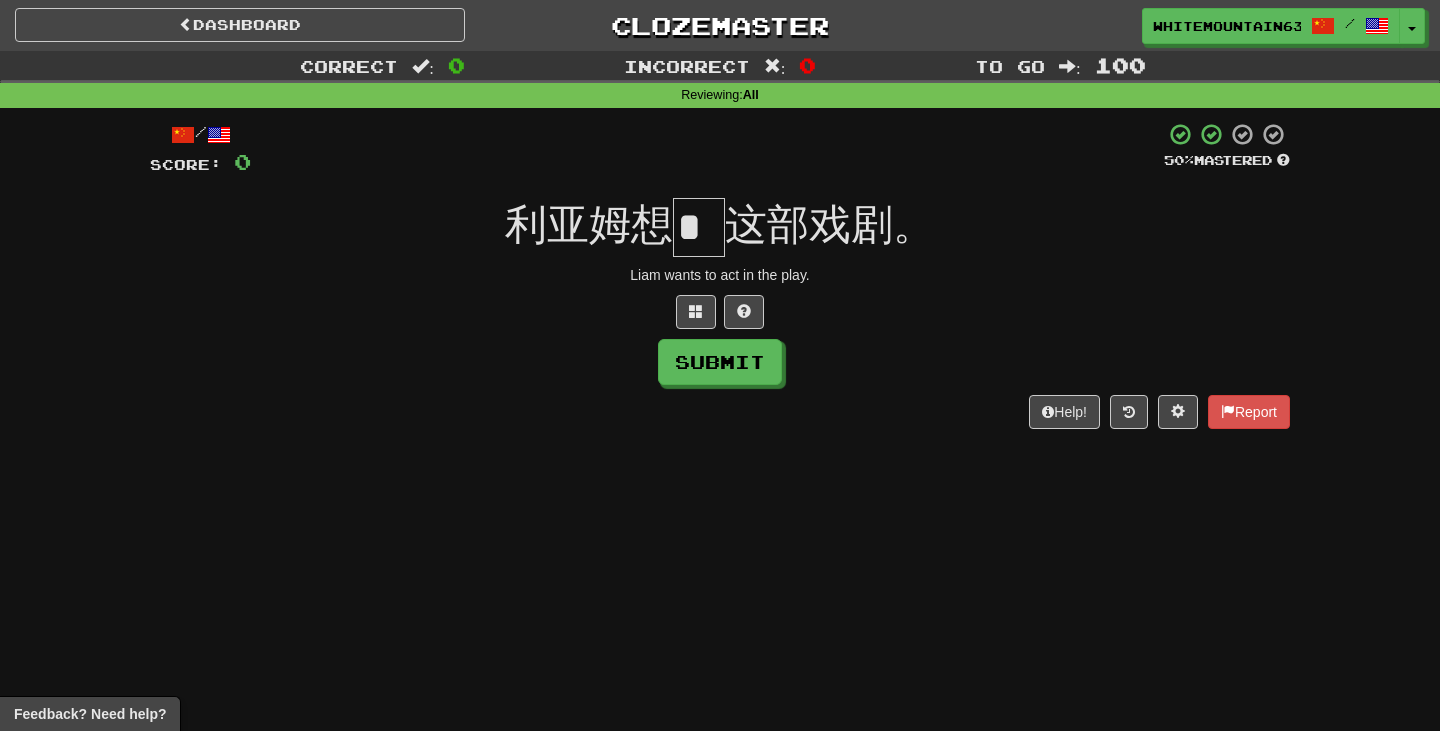 type on "*" 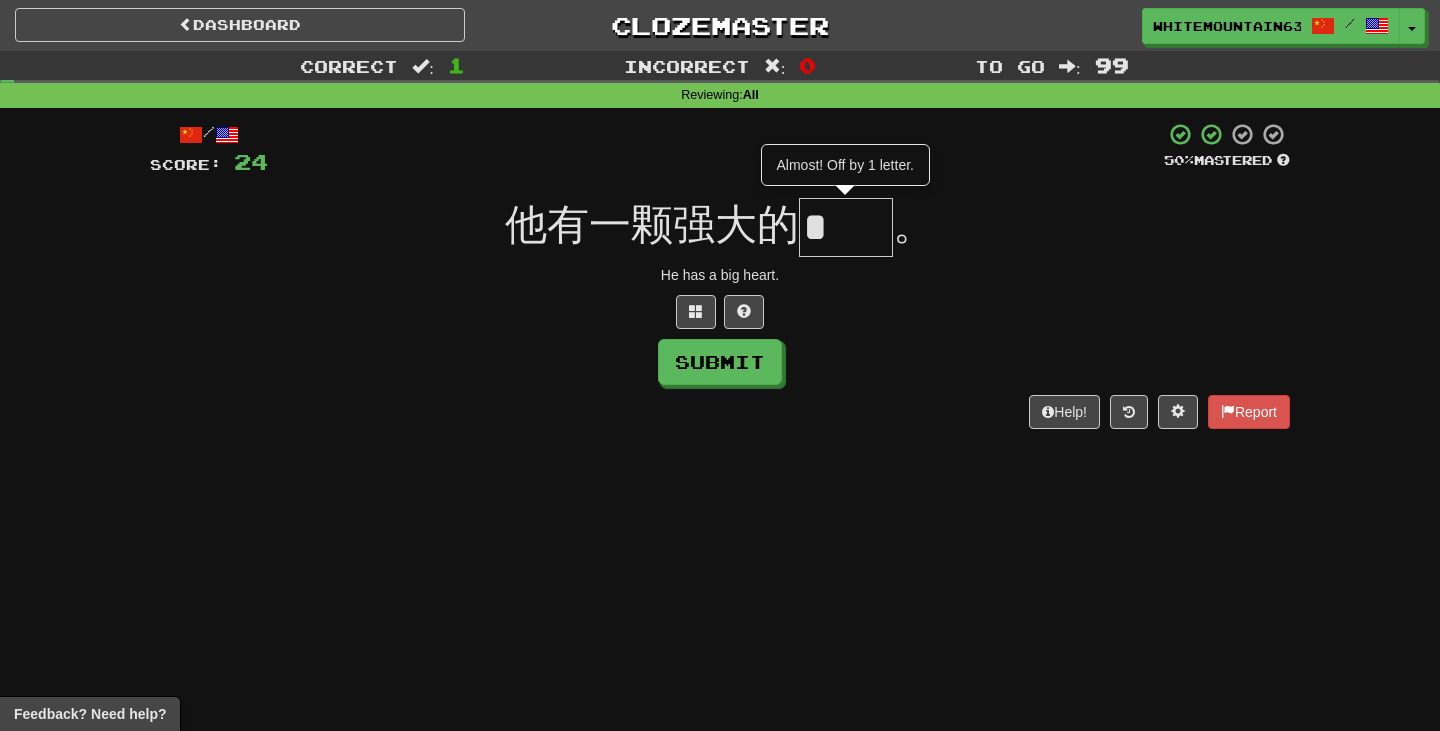 type on "*" 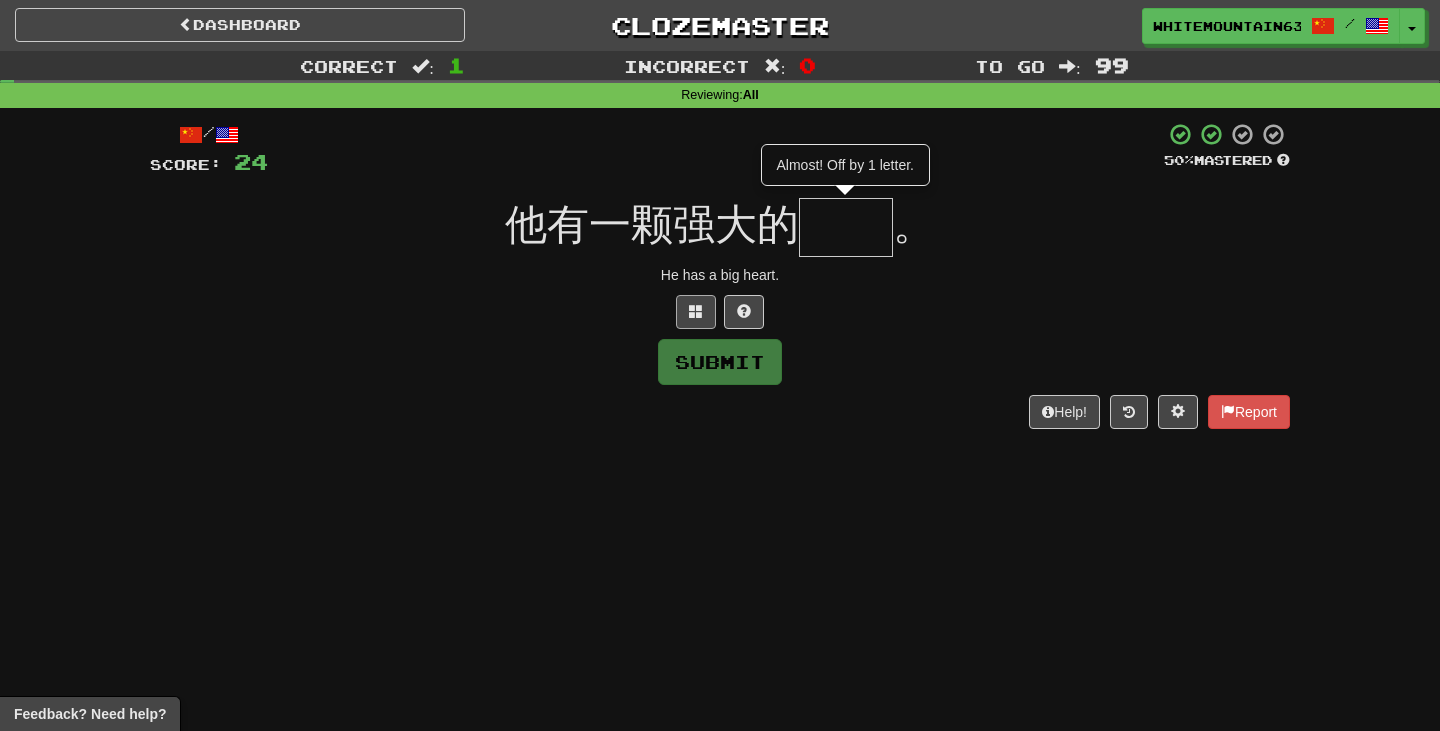 click at bounding box center (696, 312) 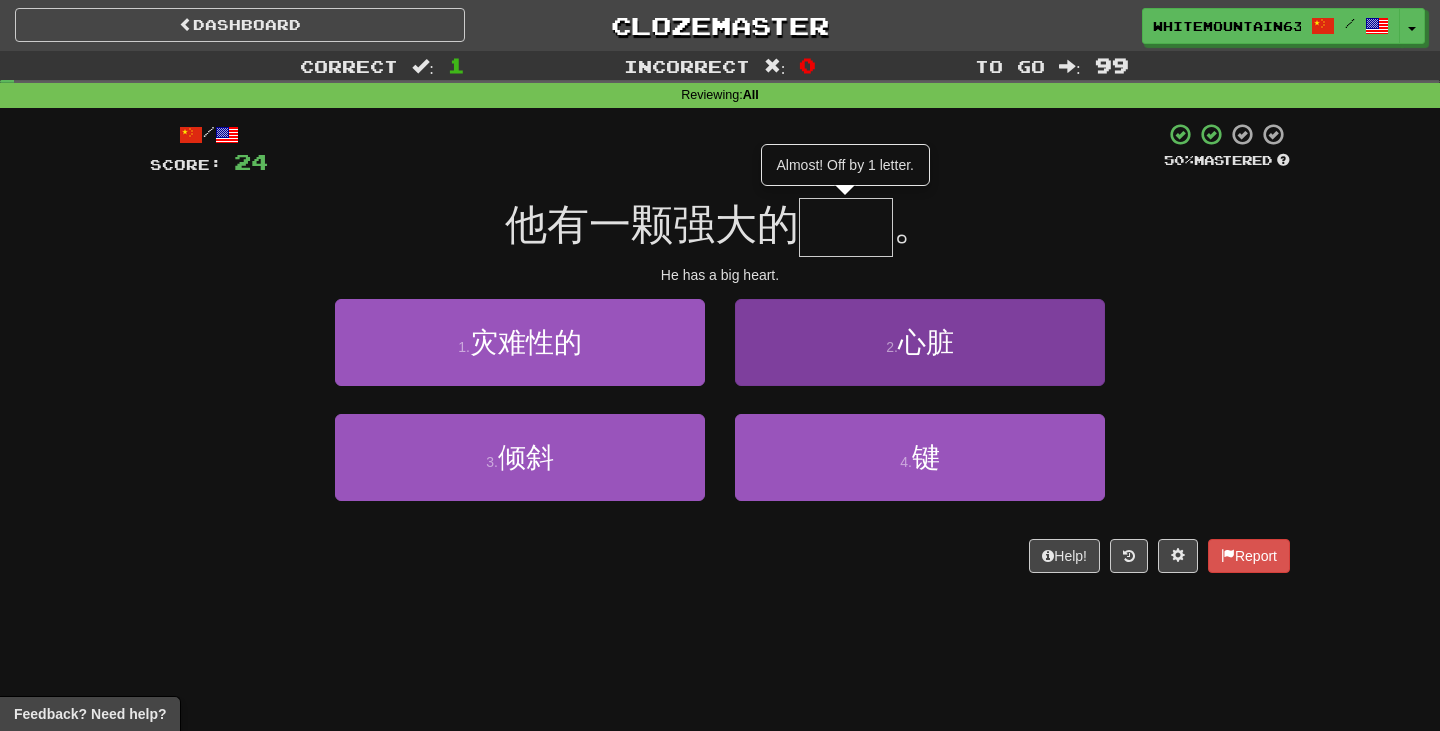 click on "2 .  心脏" at bounding box center (920, 342) 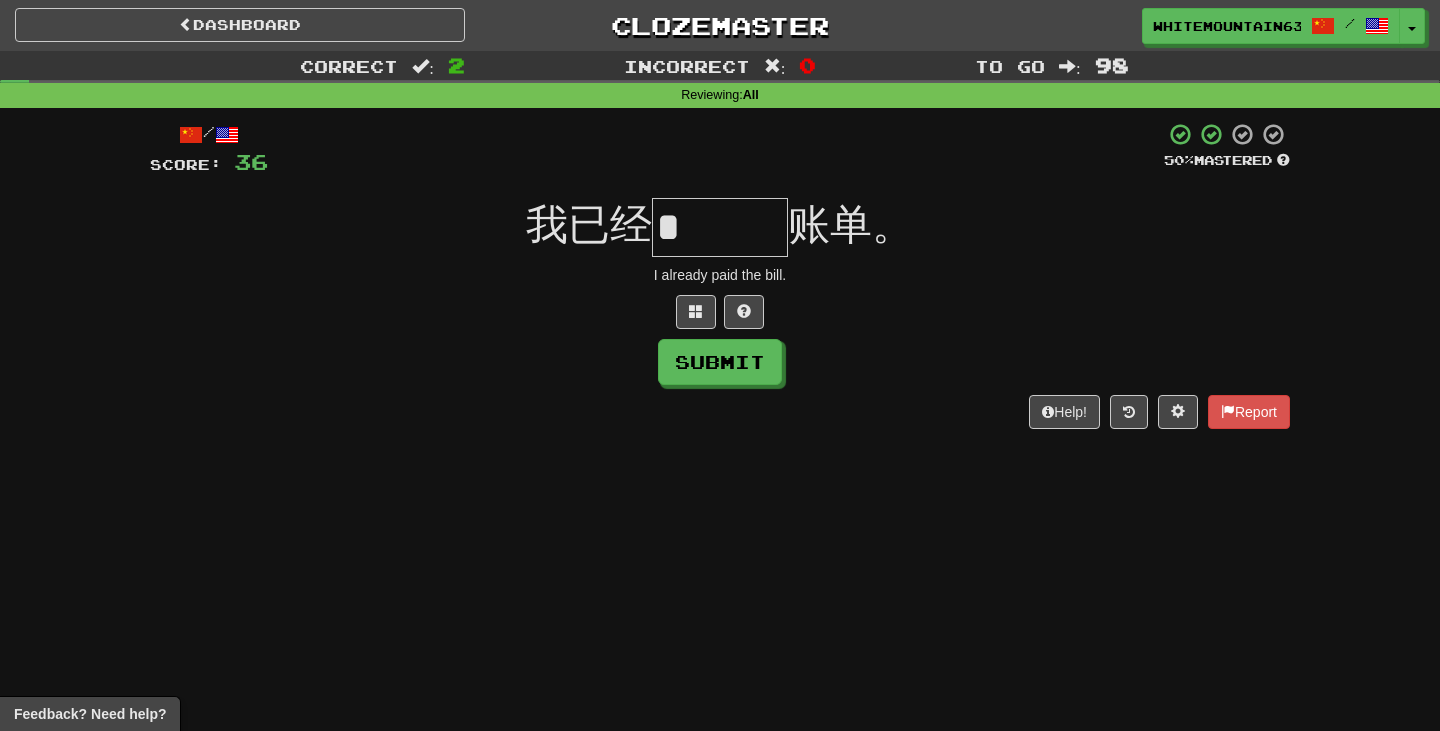 type on "***" 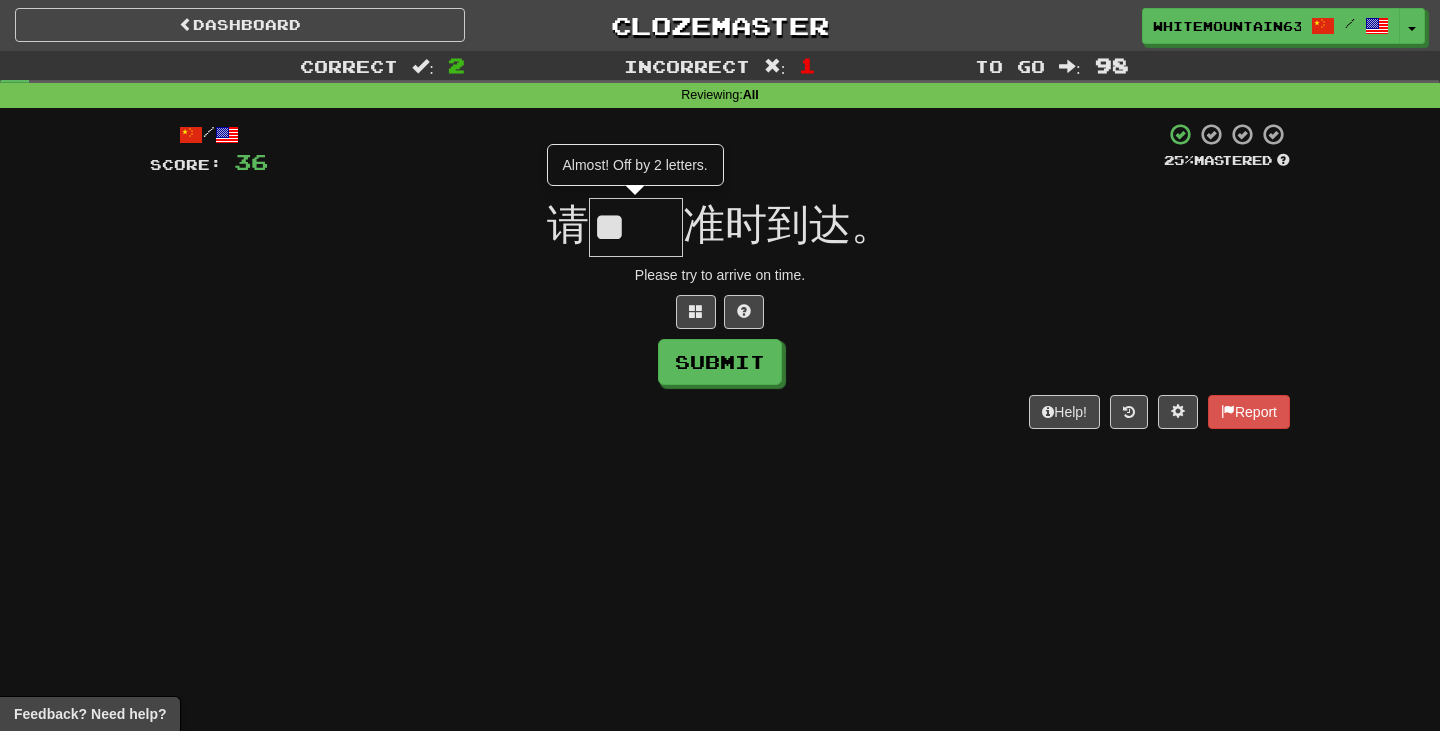 type on "*" 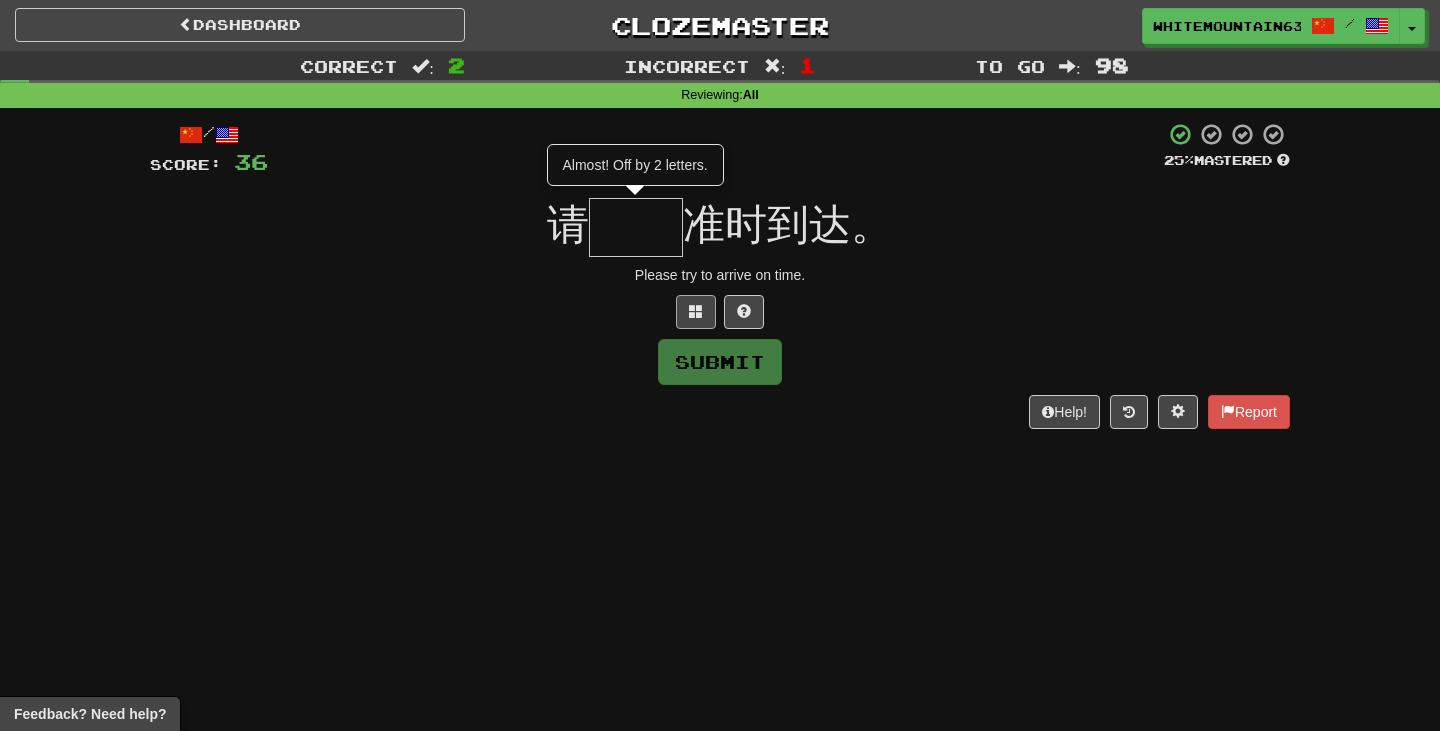 click at bounding box center [696, 312] 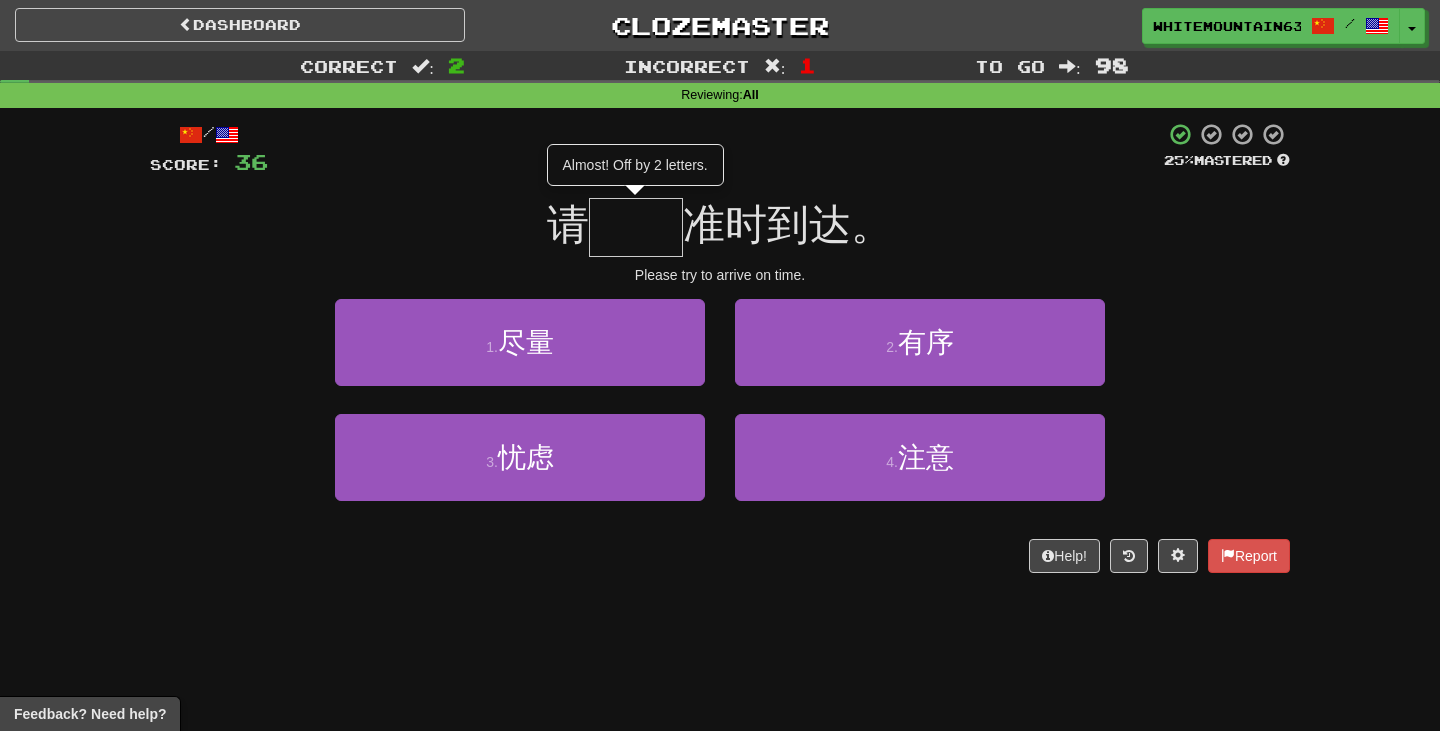 click on "4 .  注意" at bounding box center [920, 471] 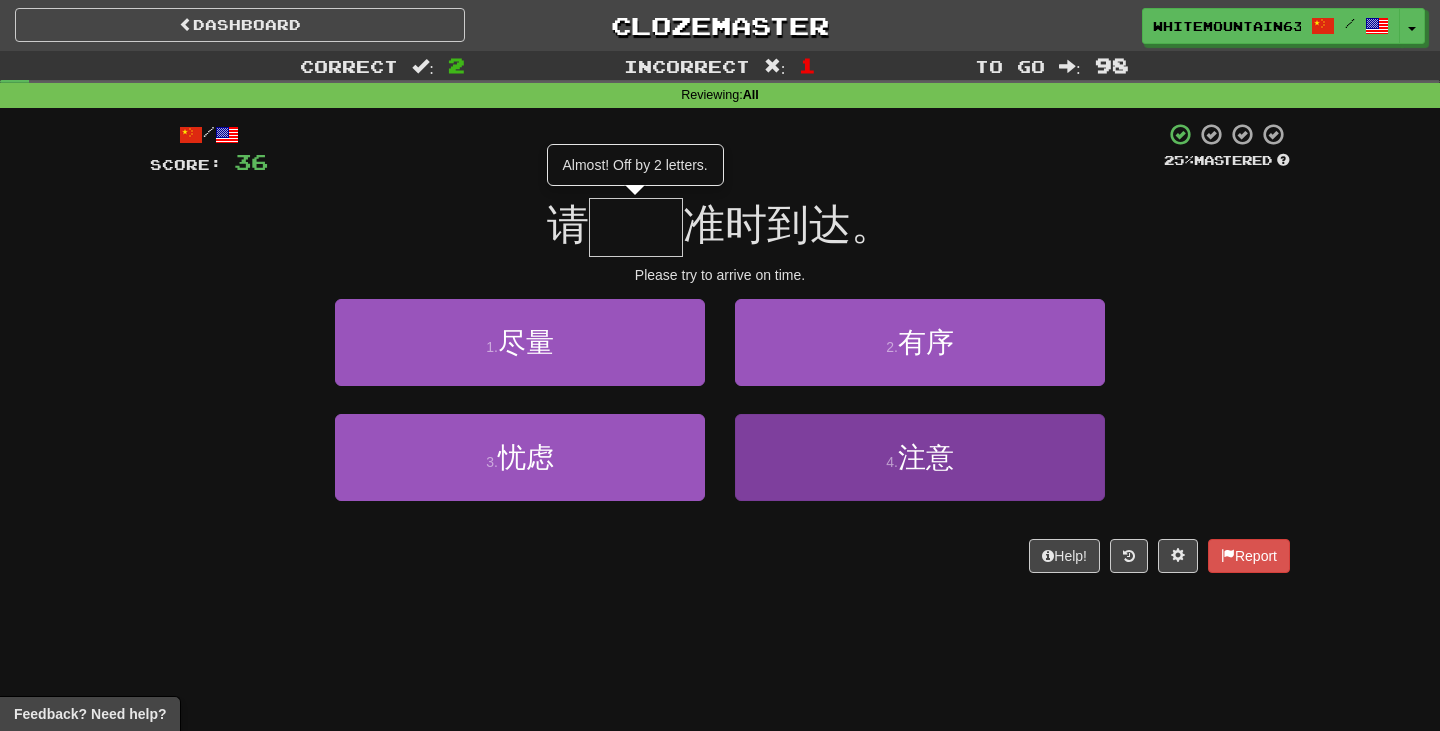 click on "4 .  注意" at bounding box center (920, 457) 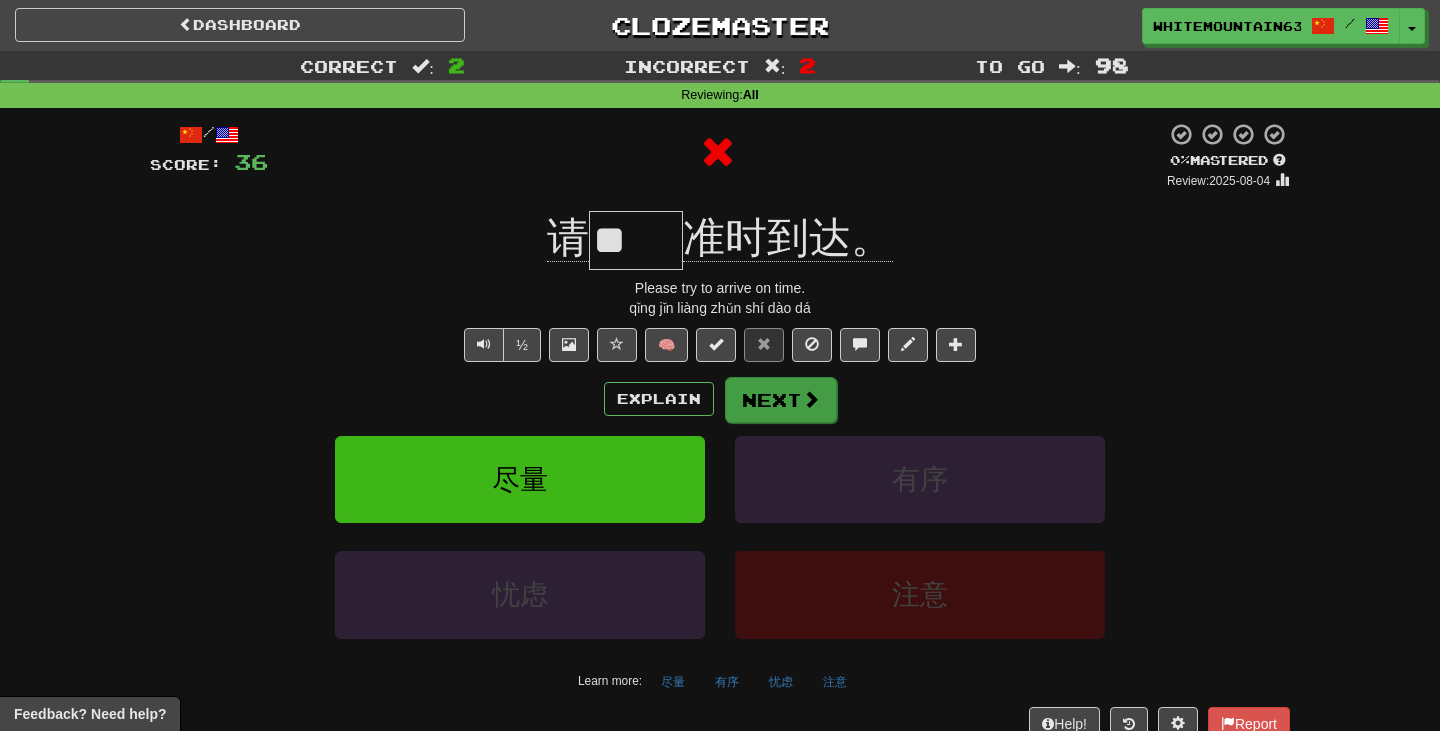 click on "Next" at bounding box center (781, 400) 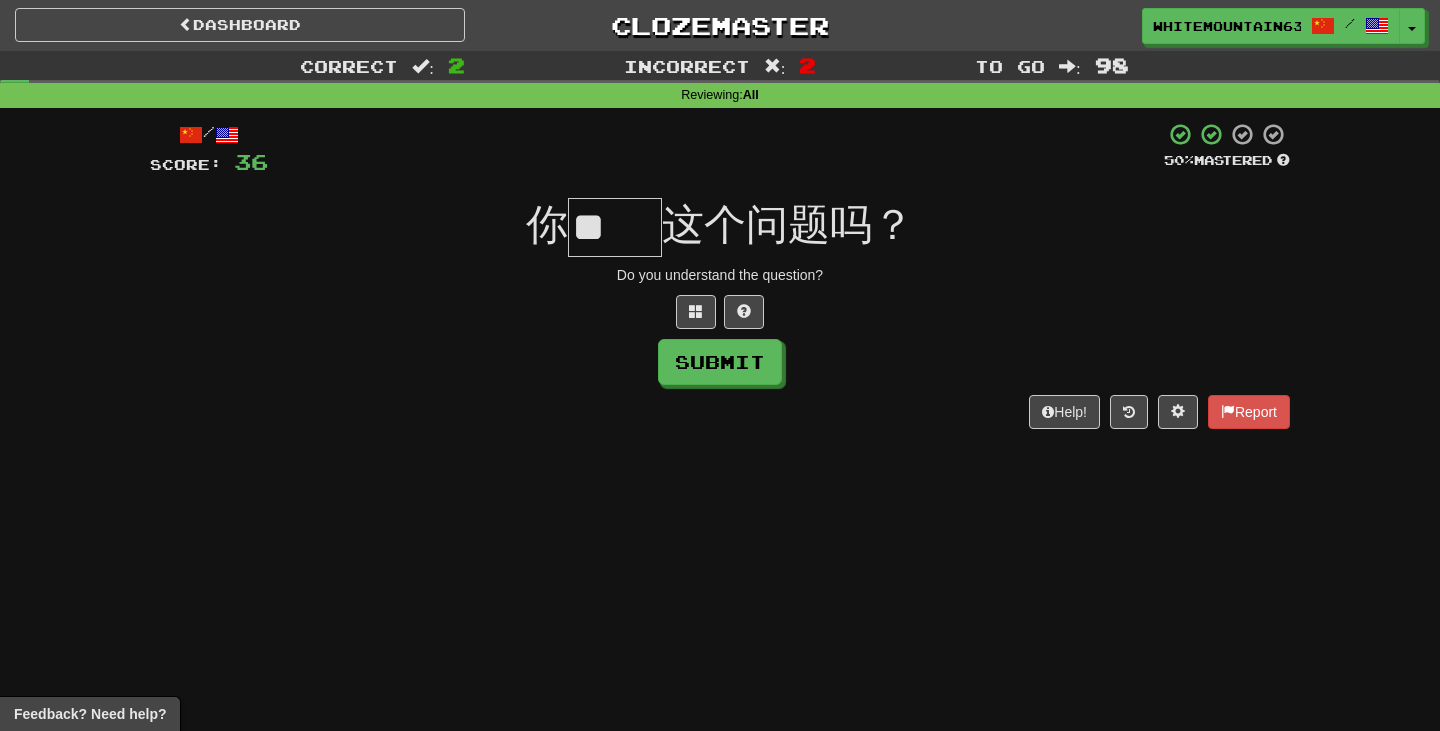 type on "*" 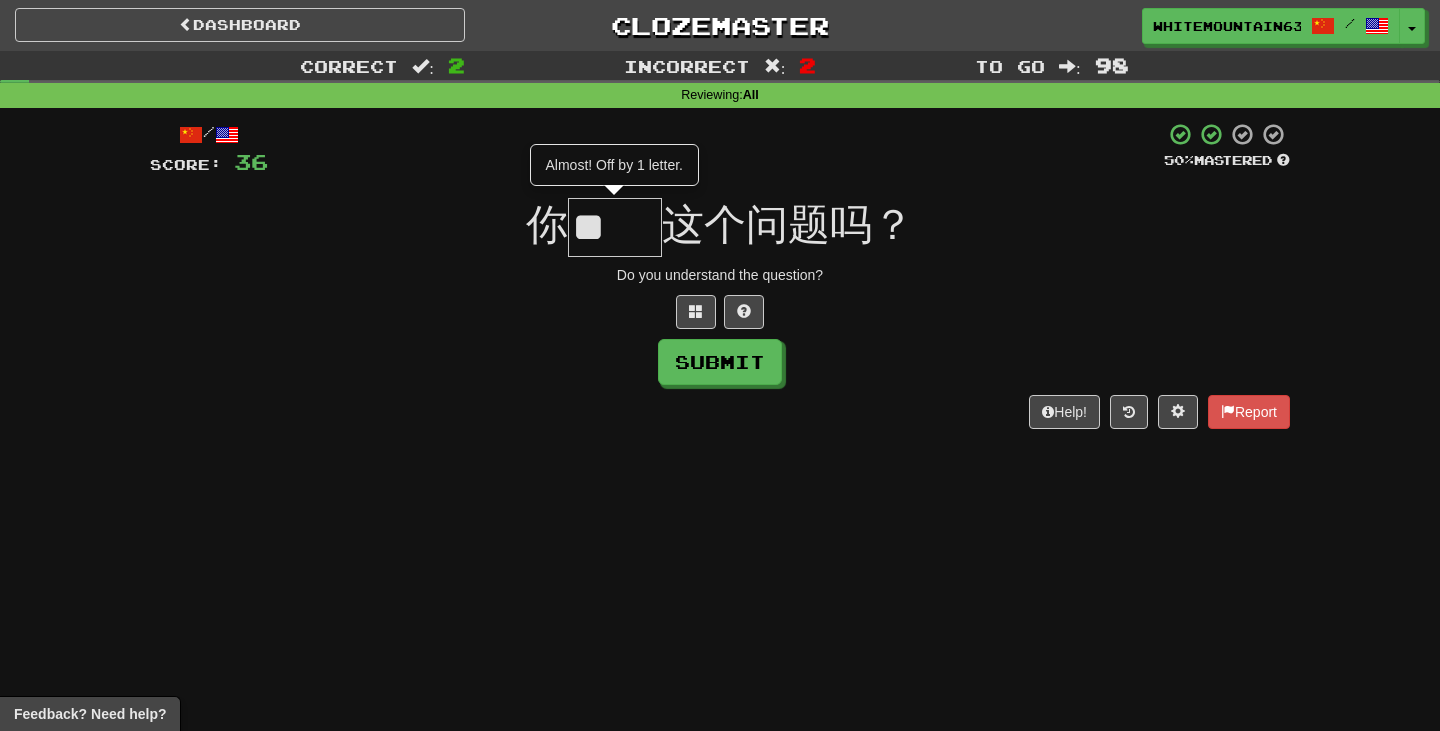 type on "*" 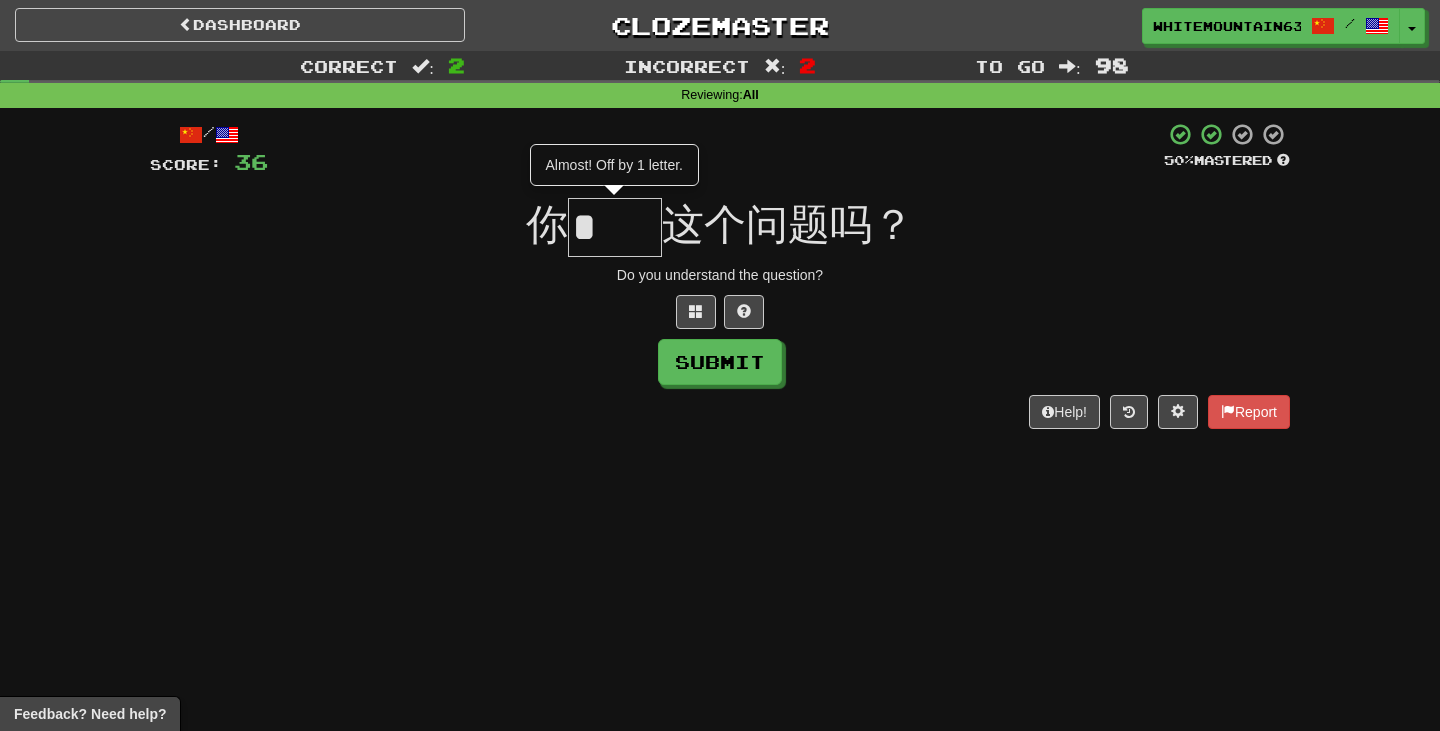 type on "*" 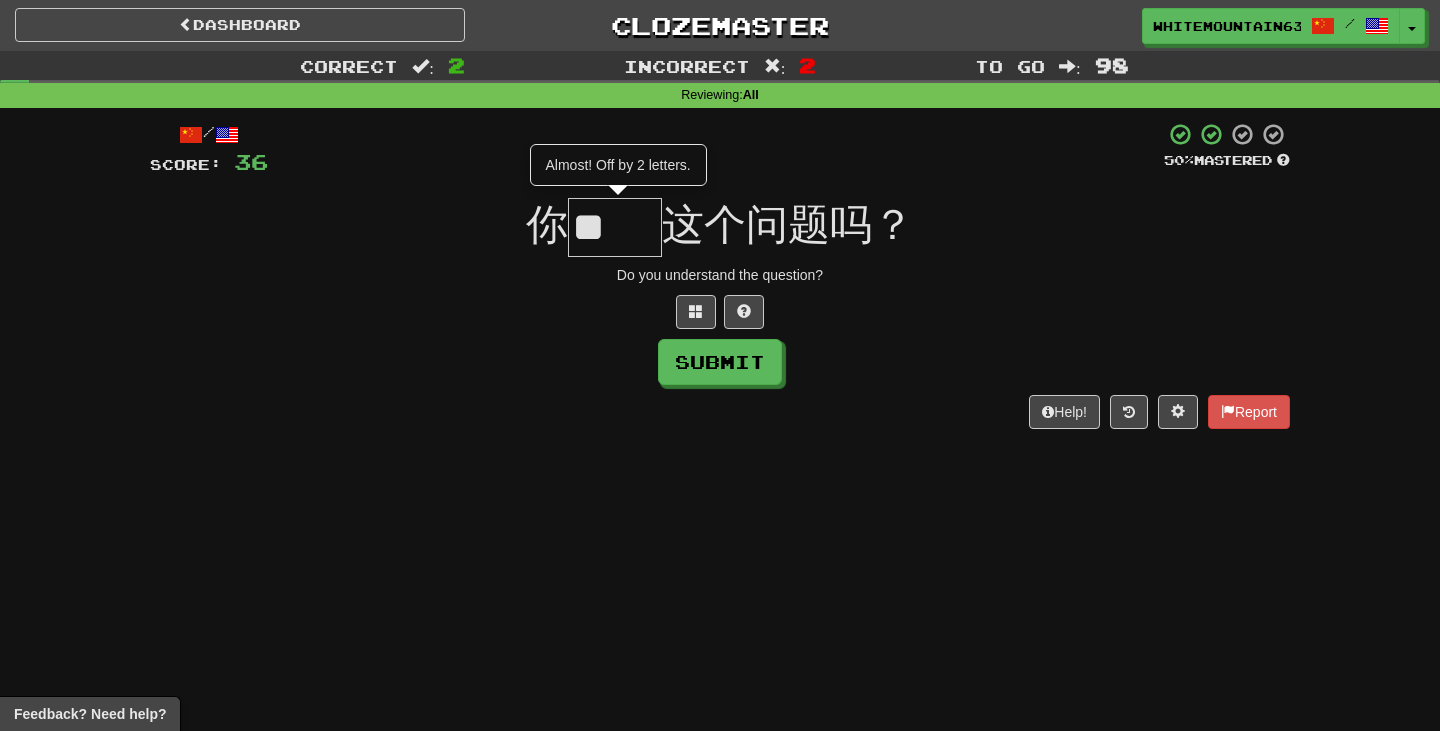 type on "*" 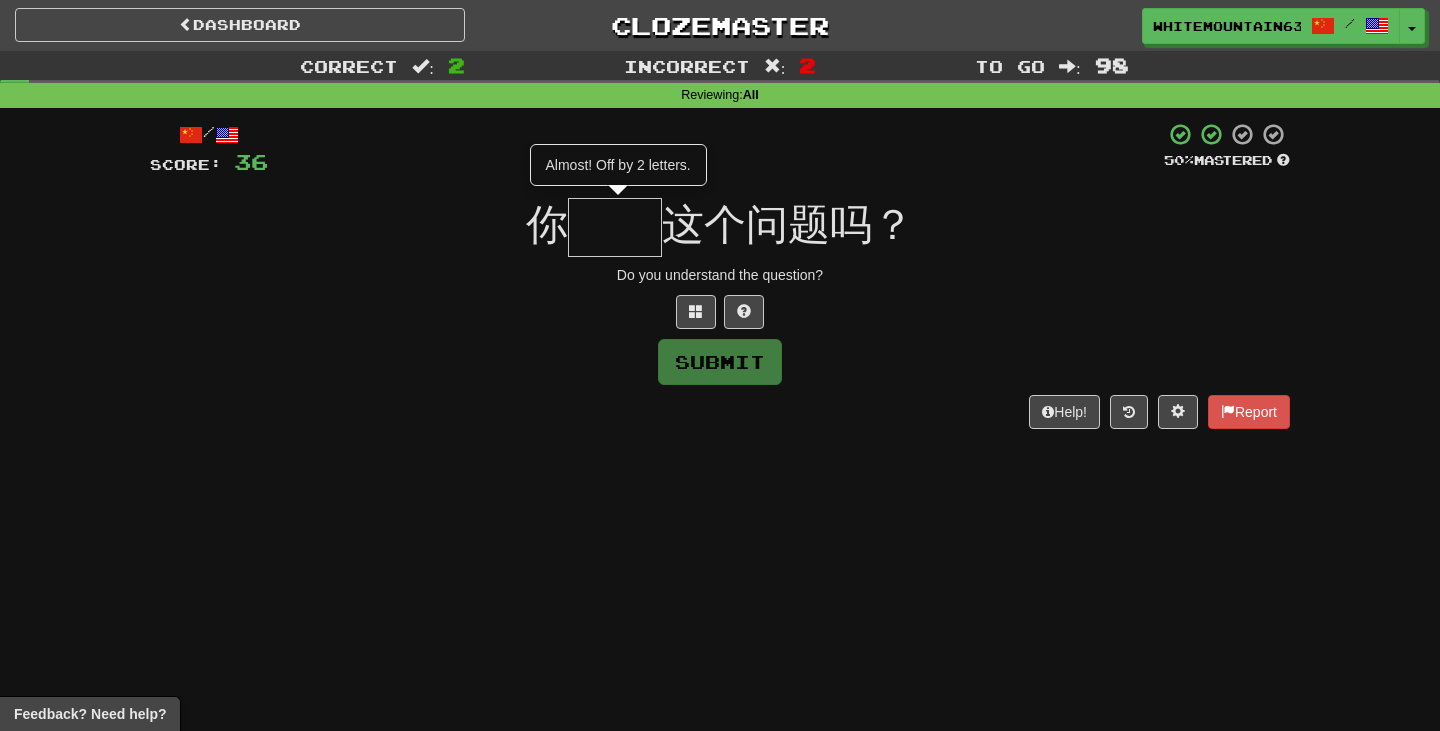click on "Score: 36 50 % Mastered 你 Almost! Off by 2 letters. [DEMONSTRATIVE] [NOUN] [QUESTION_PARTICLE] Do you understand the question? Submit Help! Report" at bounding box center [720, 275] 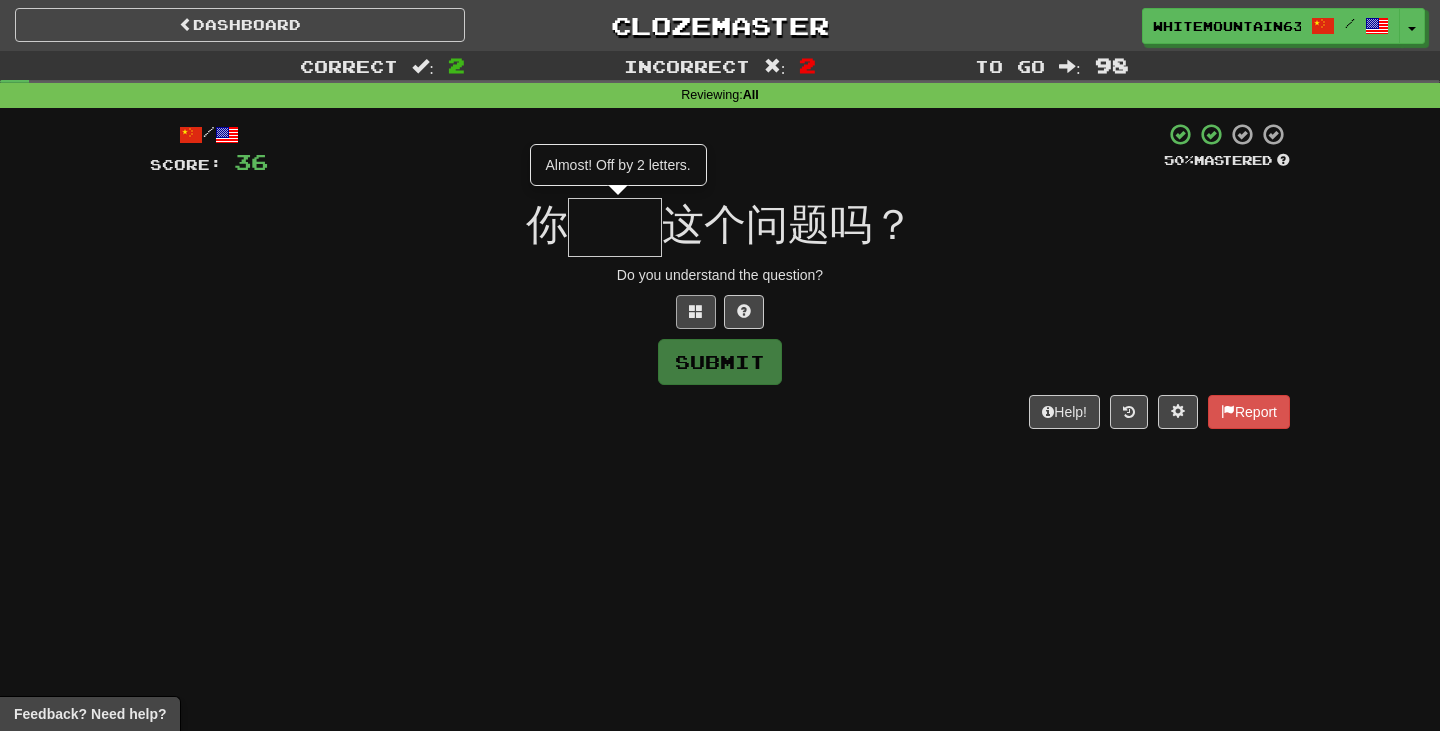 click at bounding box center [696, 312] 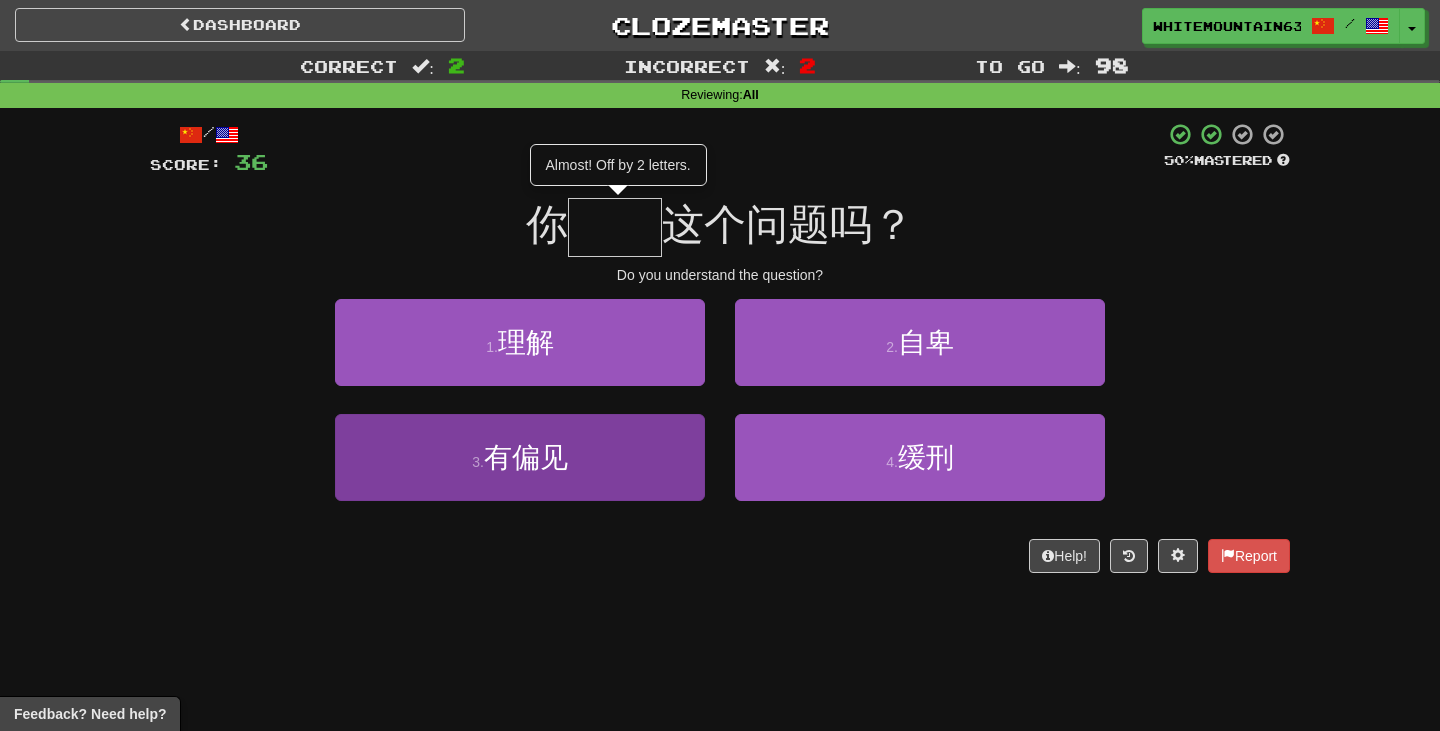 click on "3 .  有偏见" at bounding box center [520, 457] 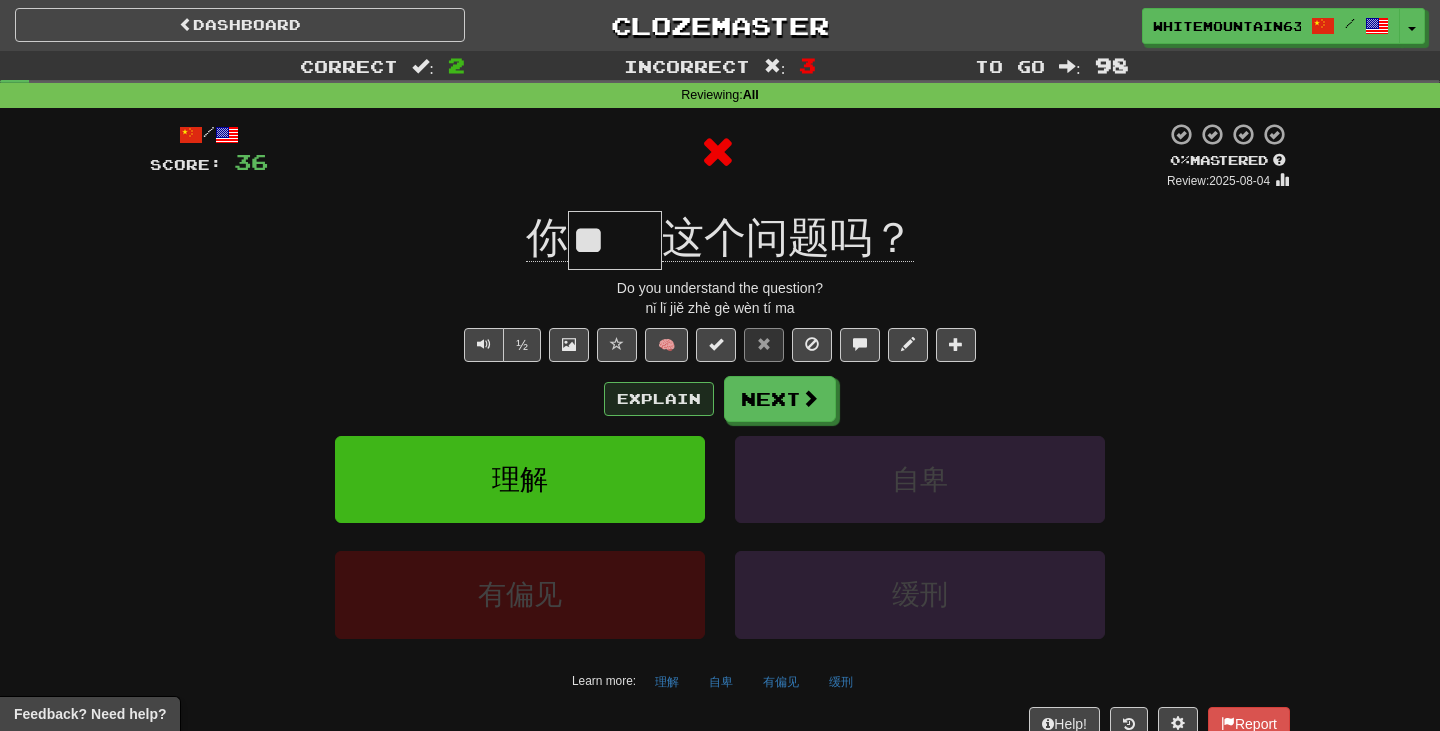 click on "Explain" at bounding box center (659, 399) 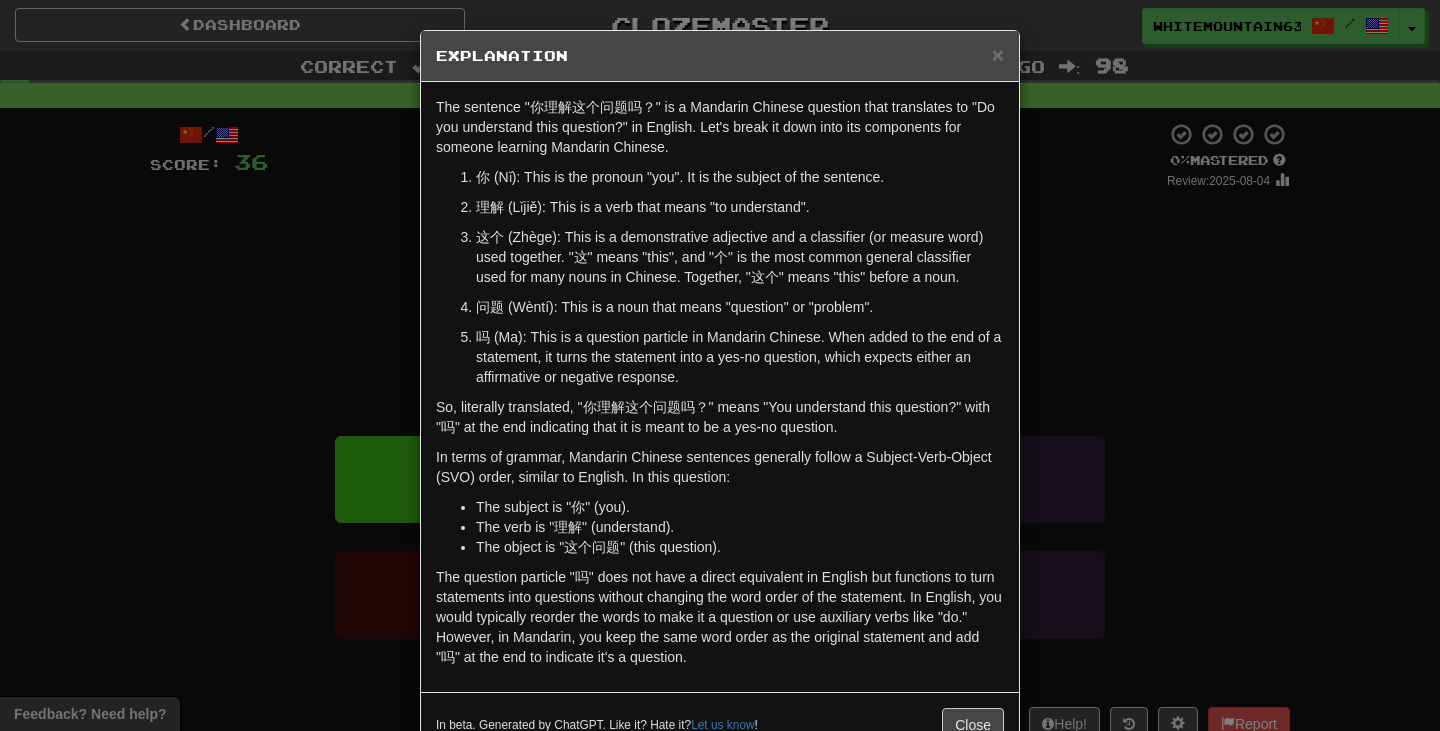 scroll, scrollTop: 16, scrollLeft: 0, axis: vertical 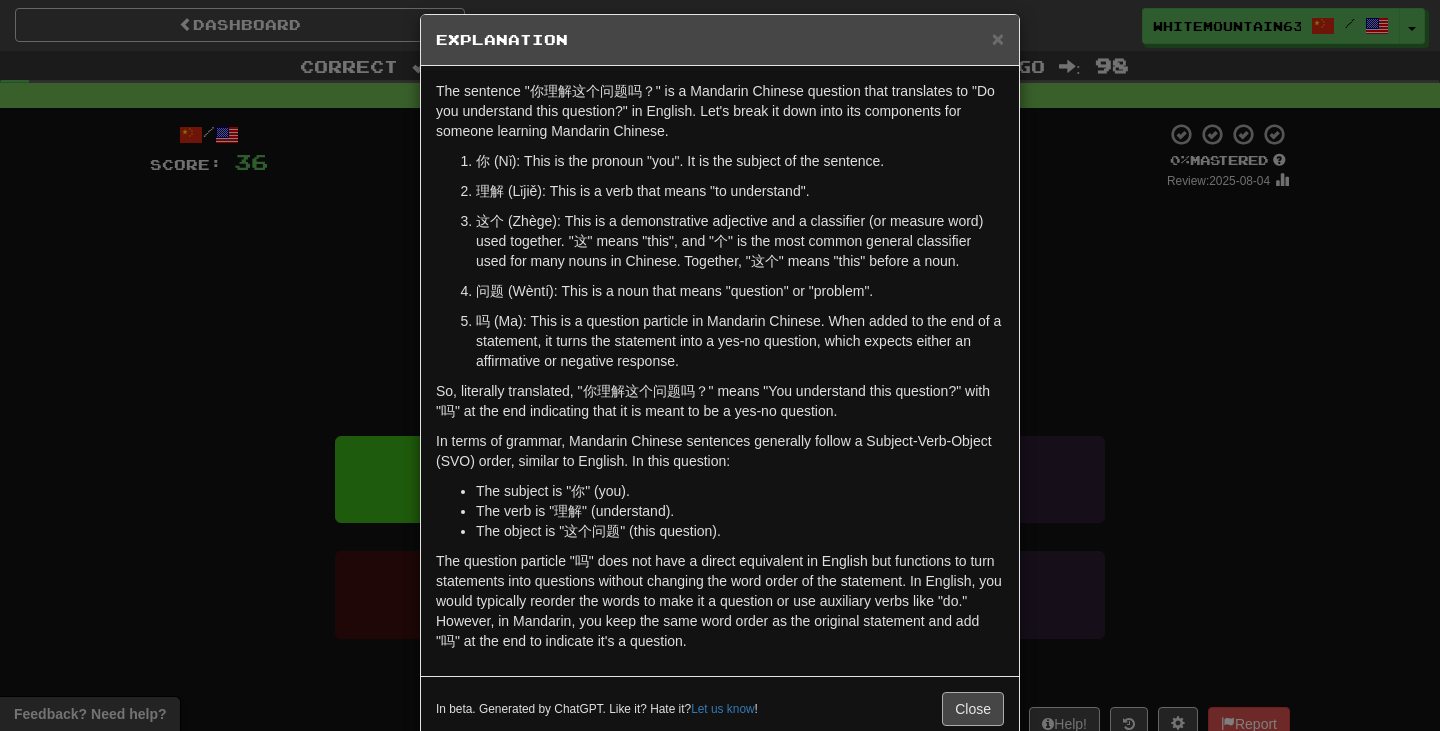 click on "Close" at bounding box center (973, 709) 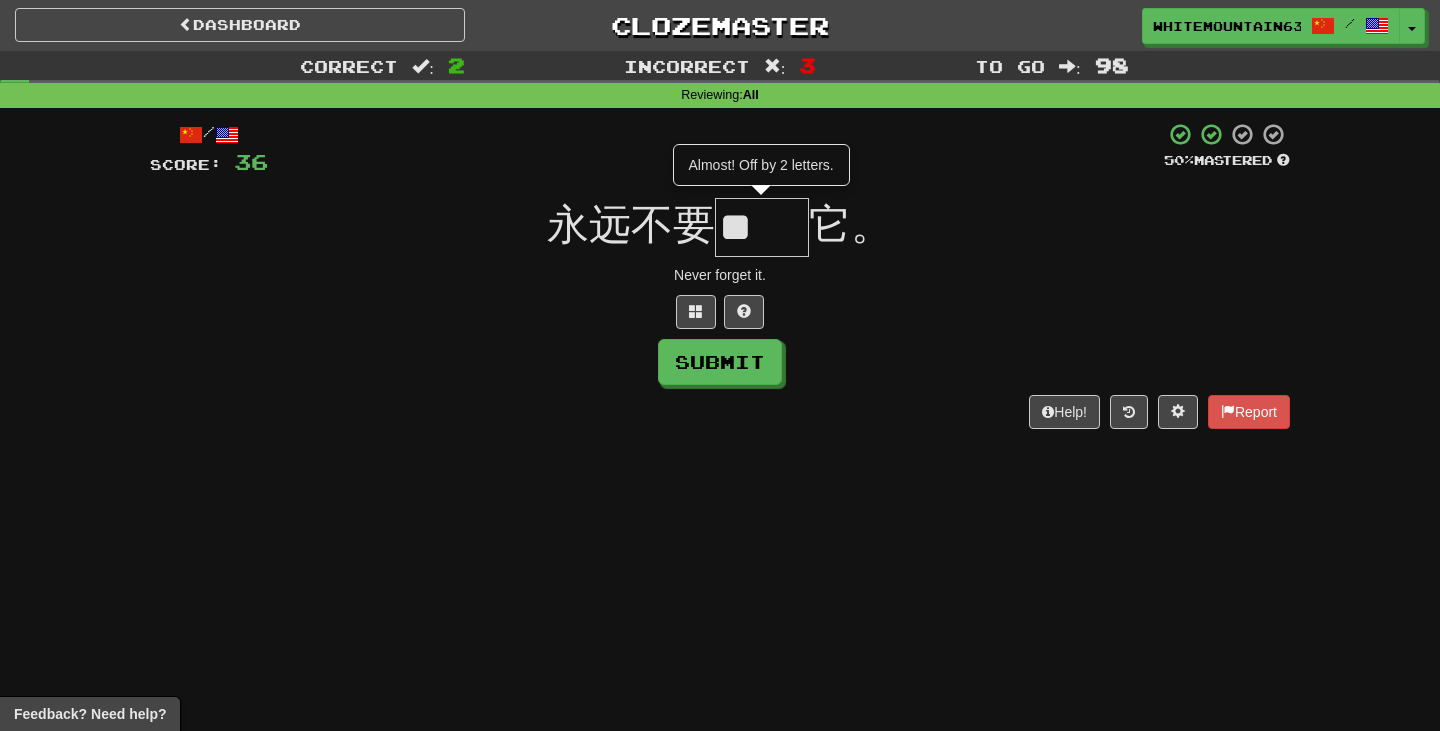 type on "*" 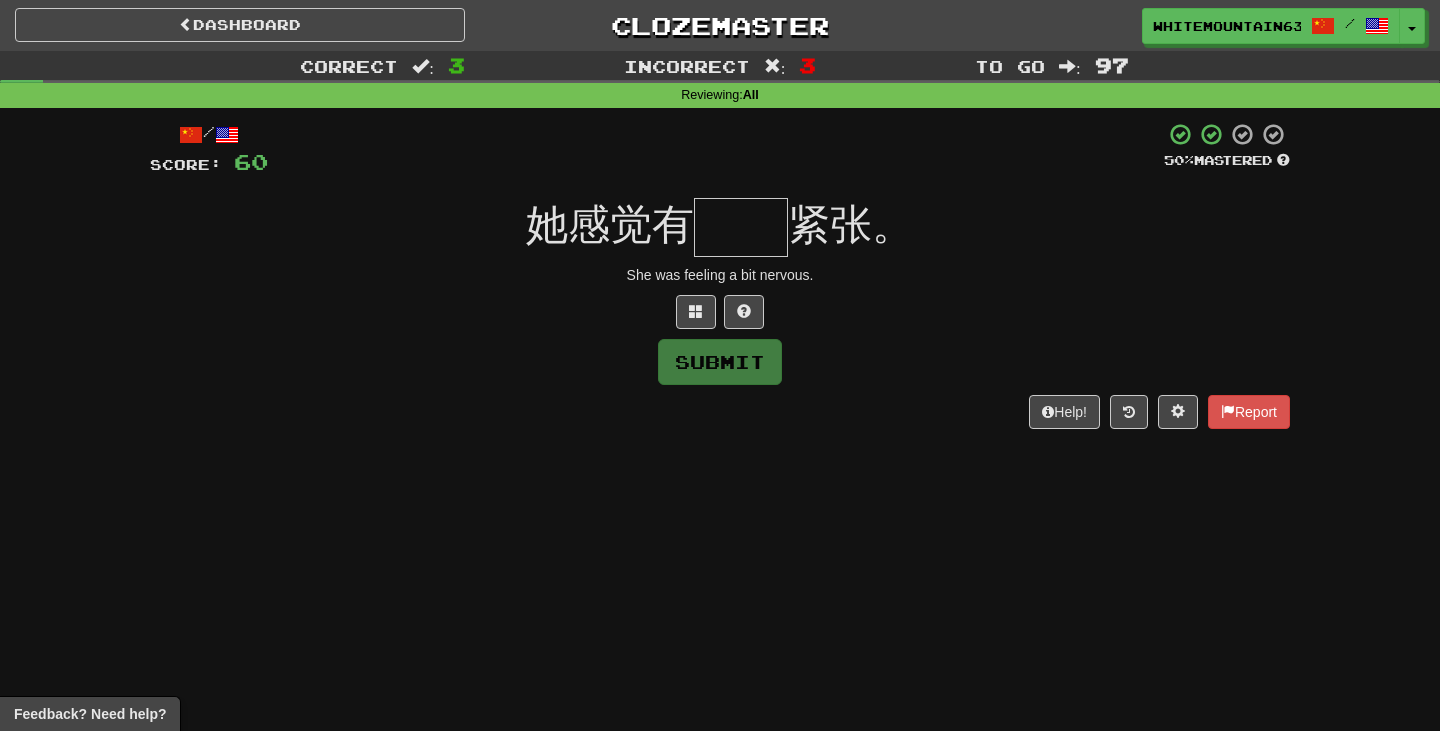 type on "*" 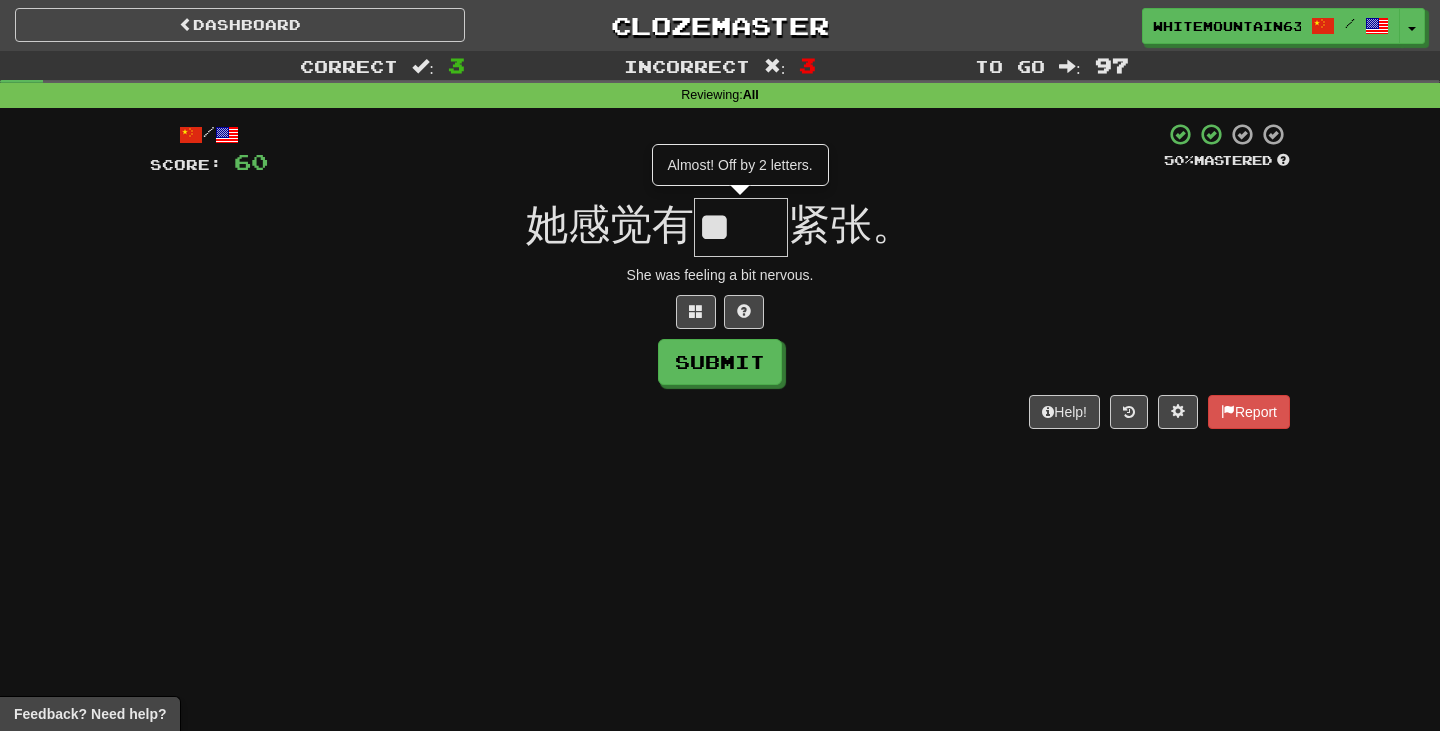 type on "*" 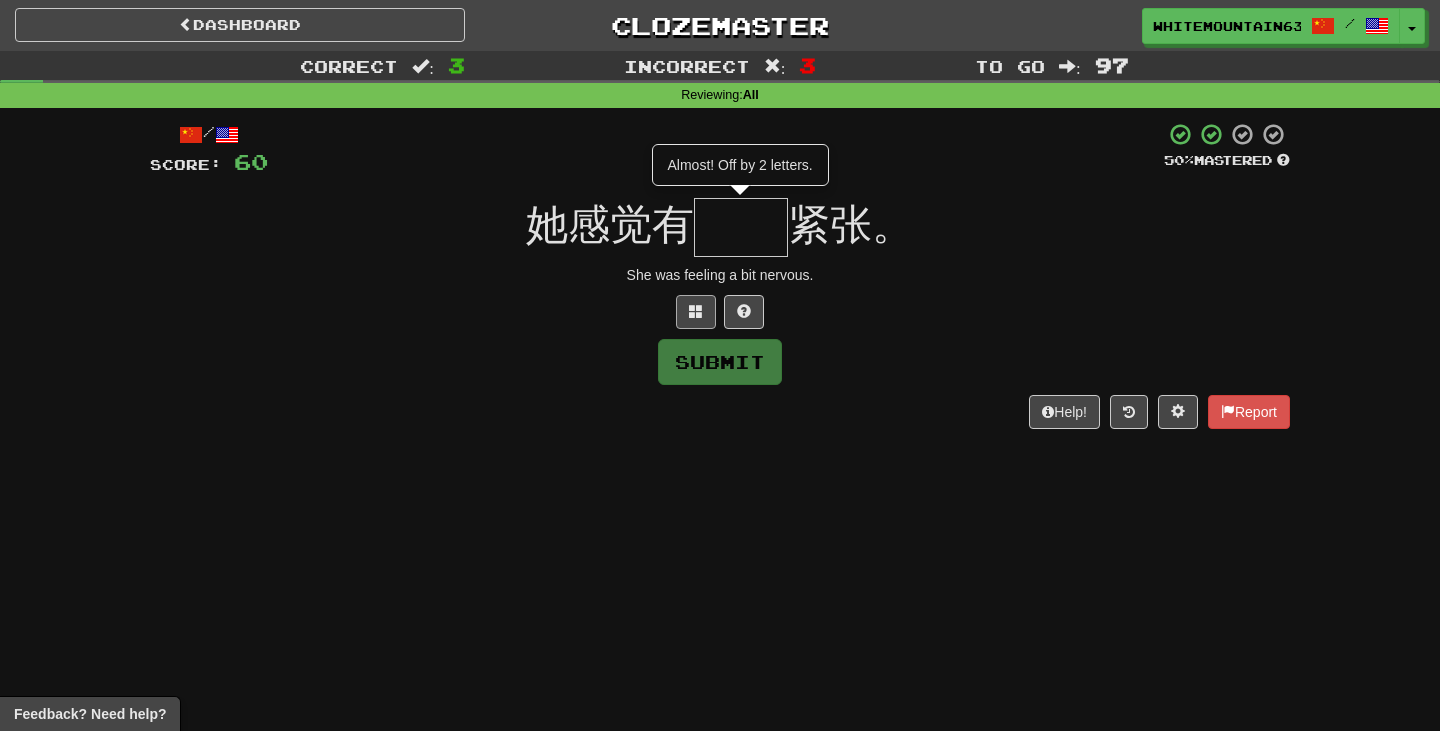 click at bounding box center (696, 312) 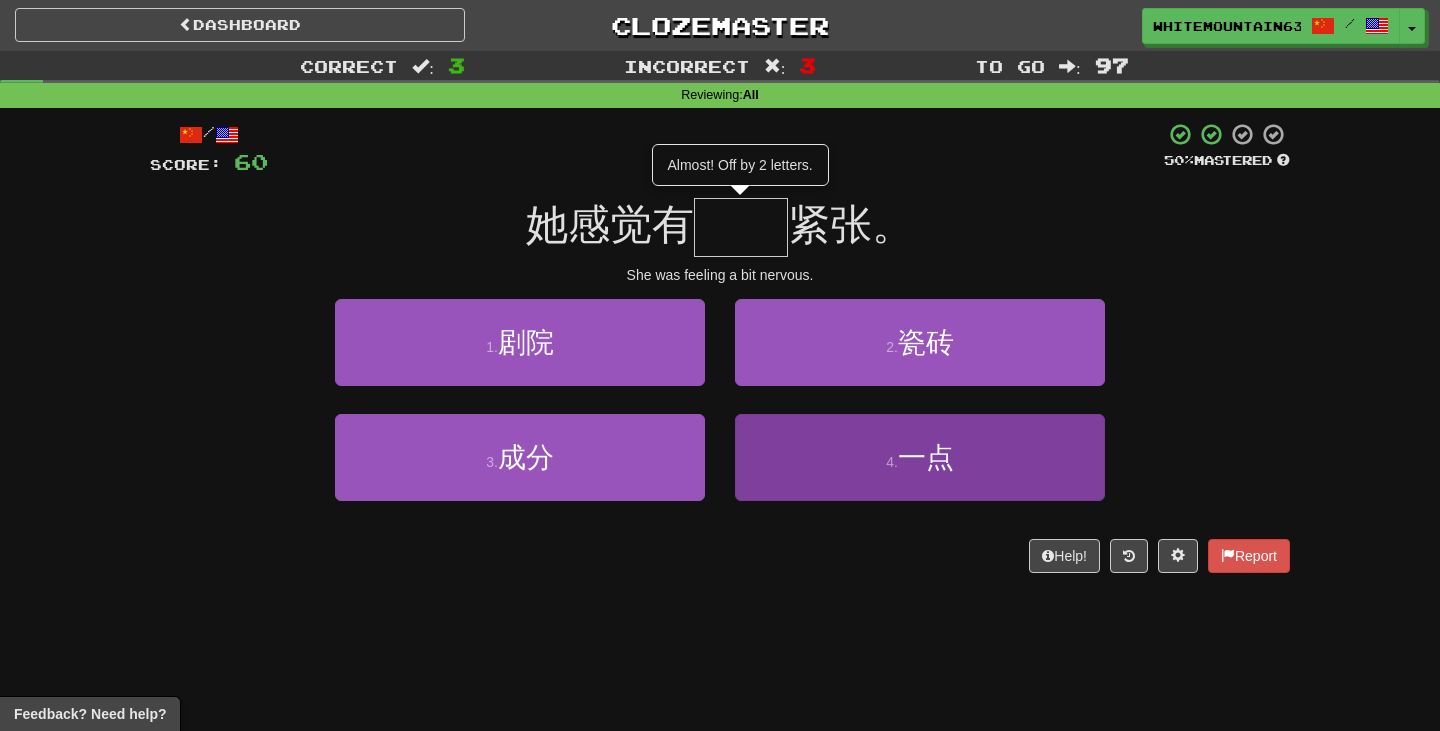 click on "4 .  一点" at bounding box center (920, 457) 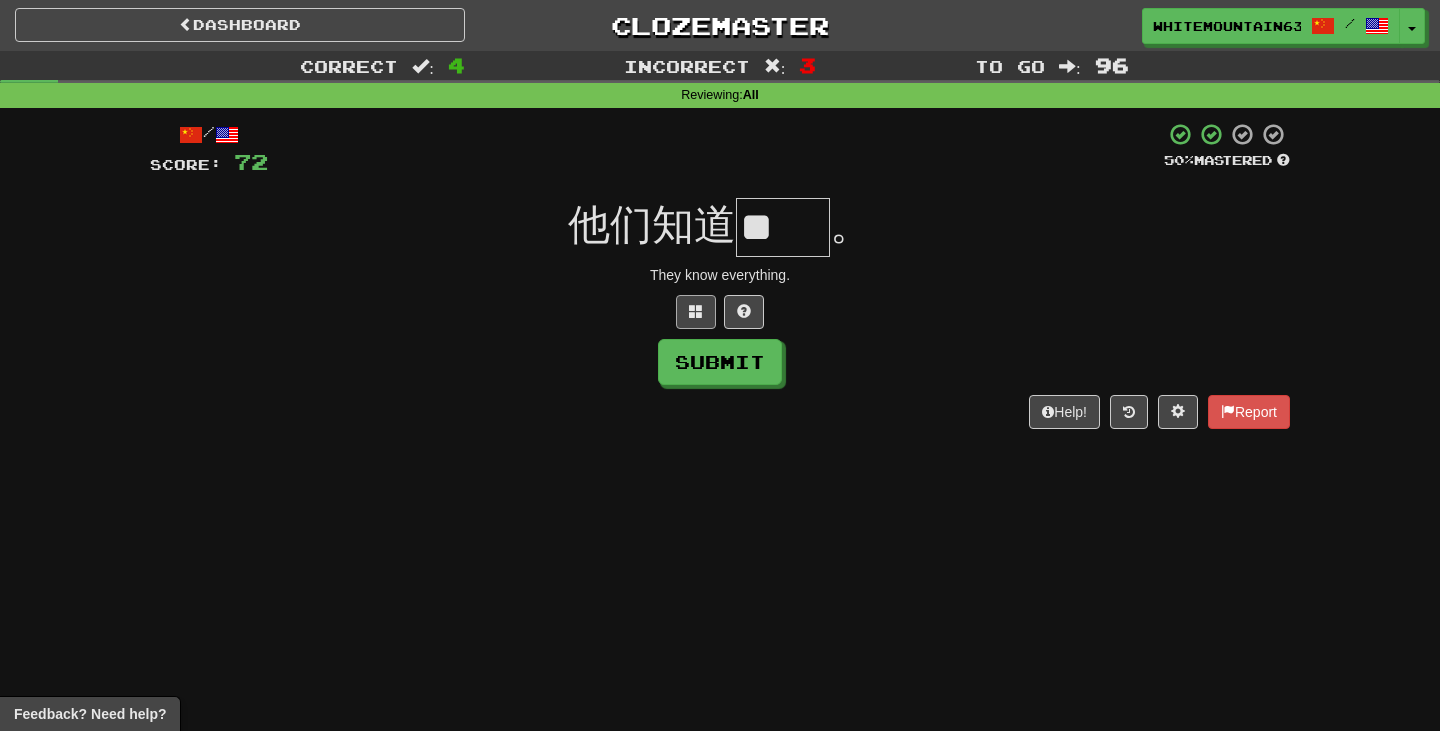 type on "*" 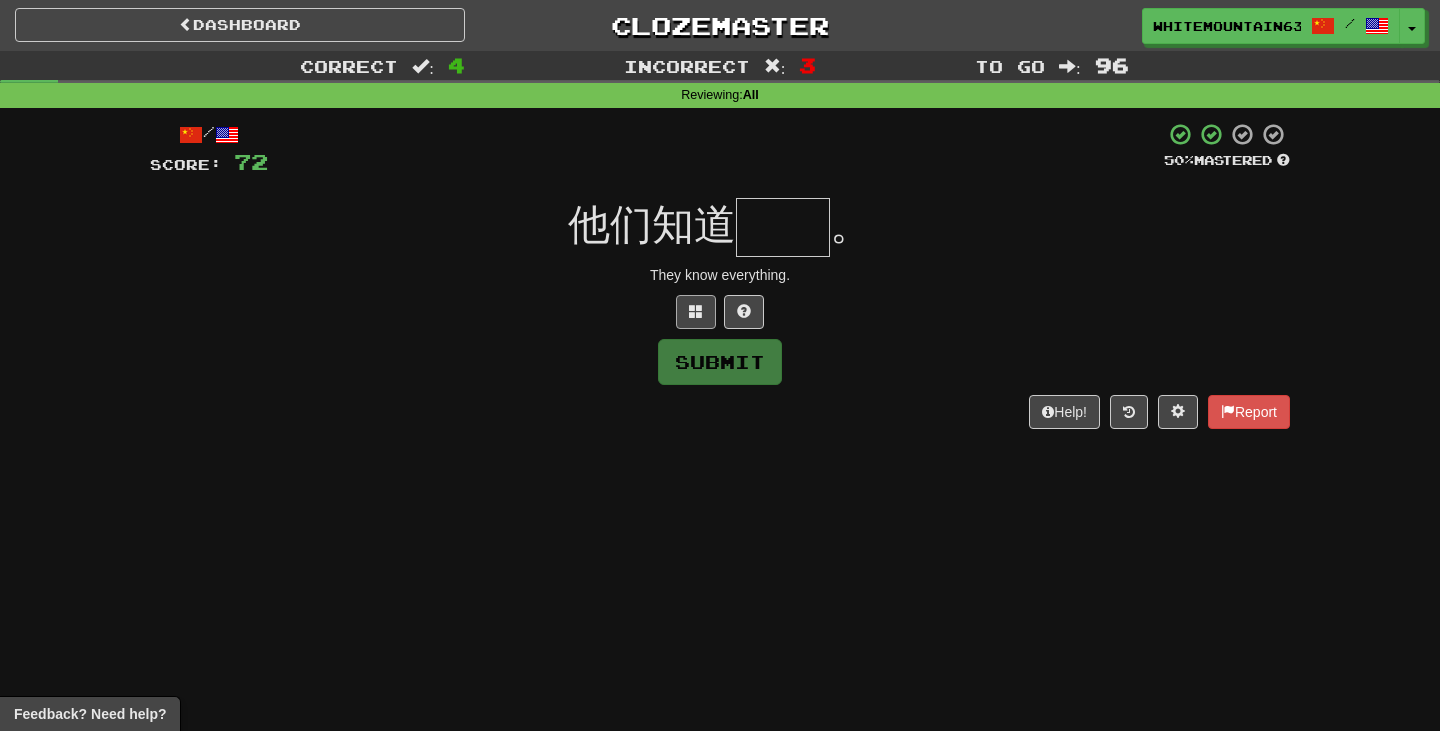 click at bounding box center (696, 311) 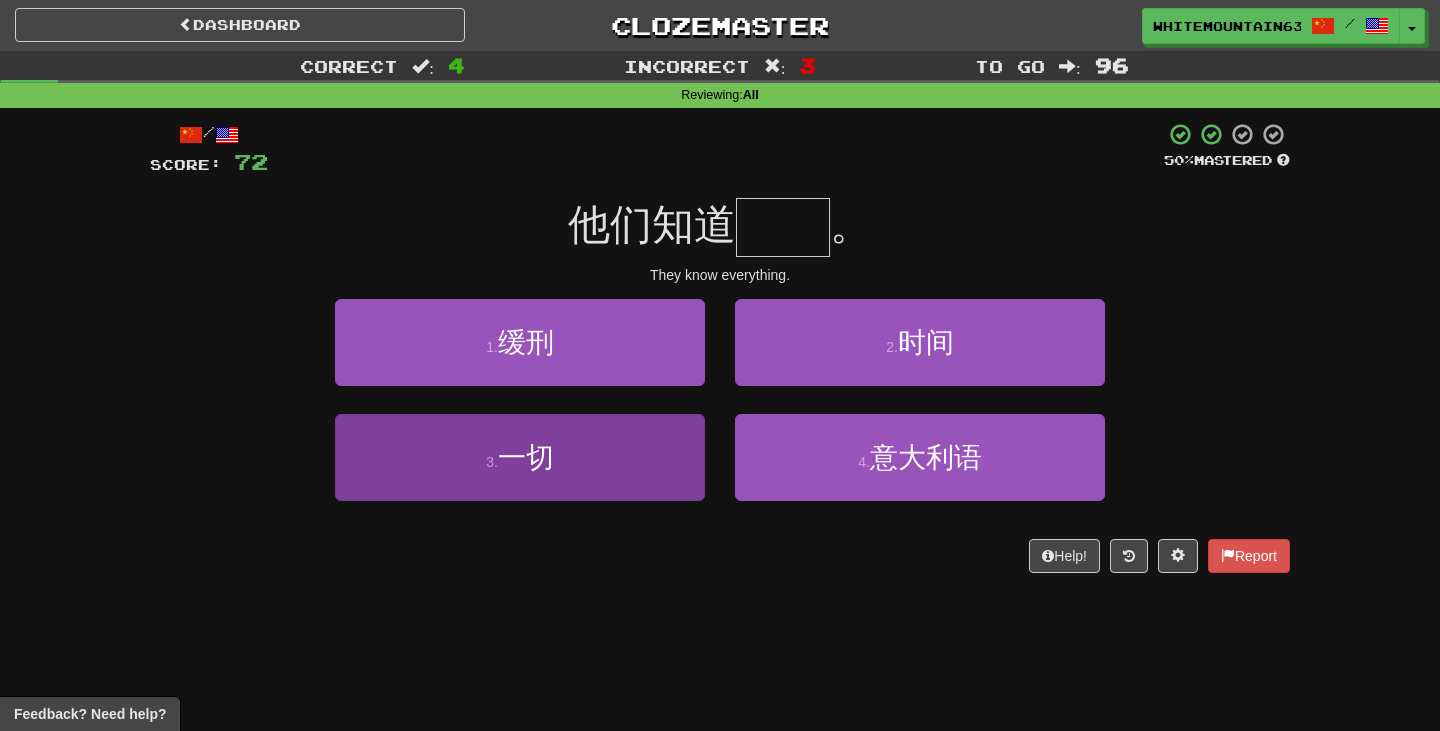 click on "3 .  一切" at bounding box center (520, 457) 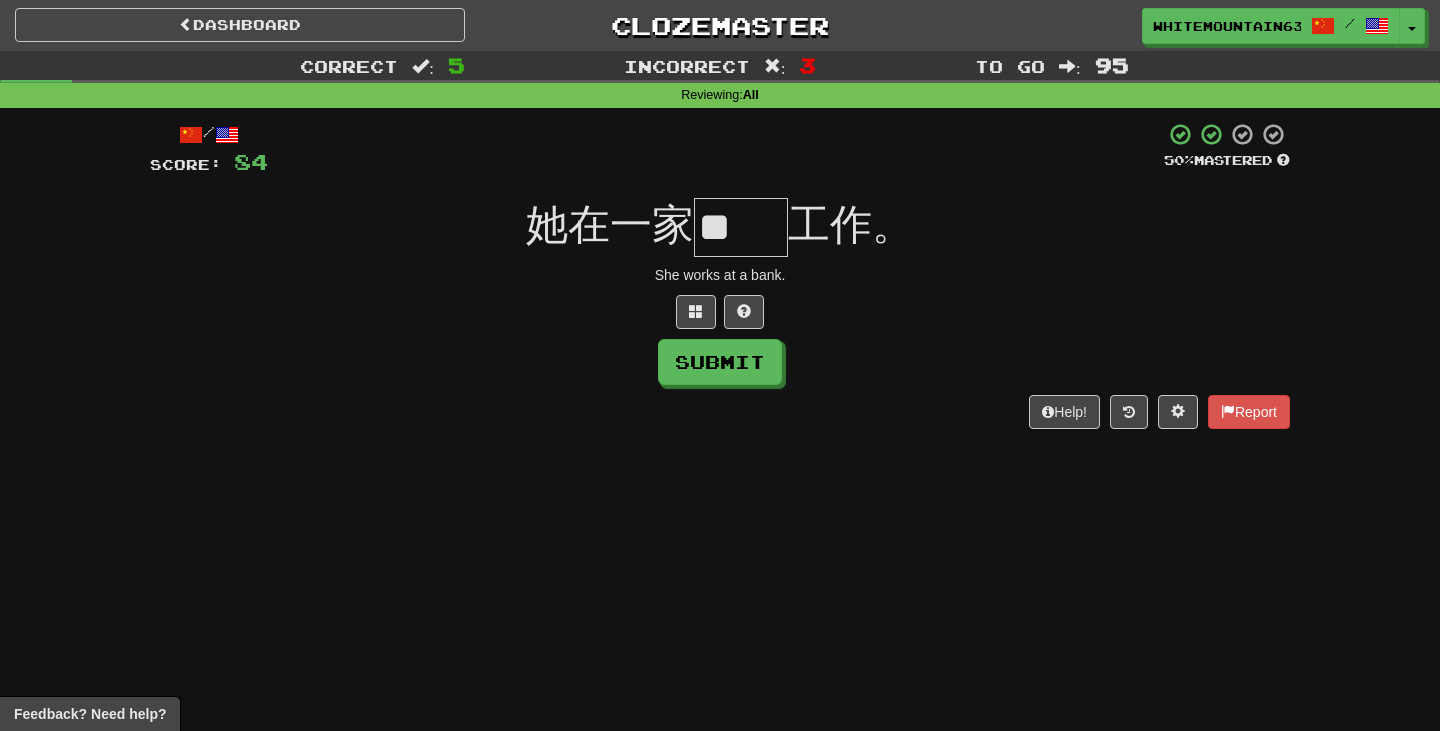 type on "**" 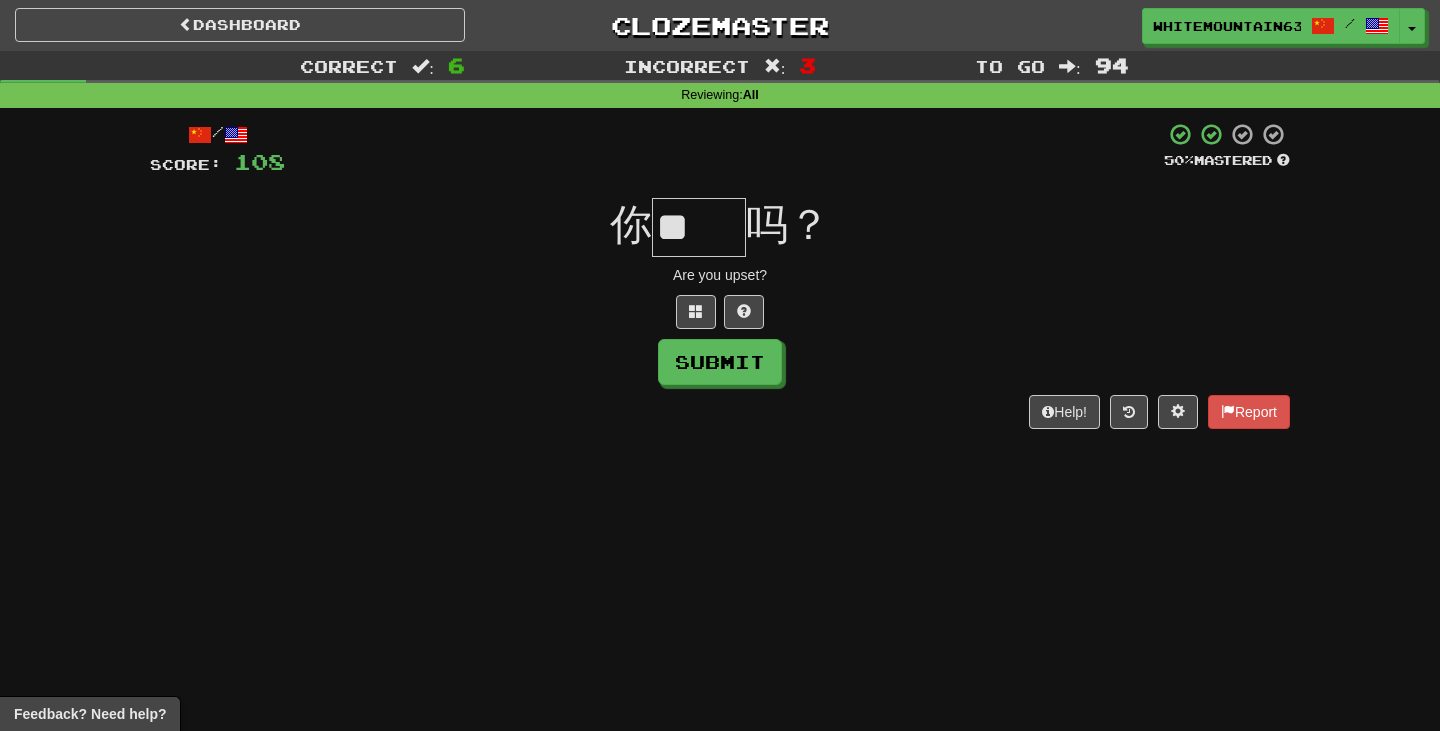type on "**" 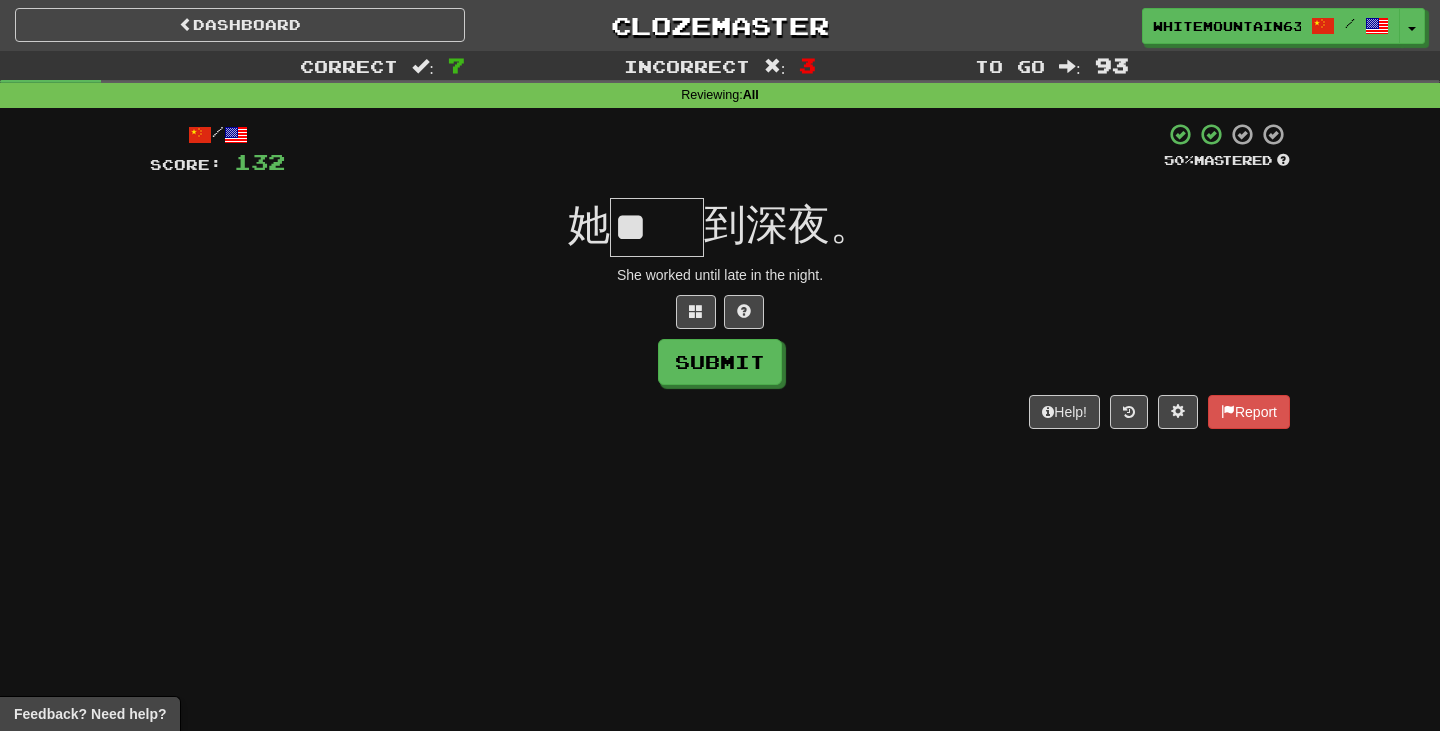 type on "**" 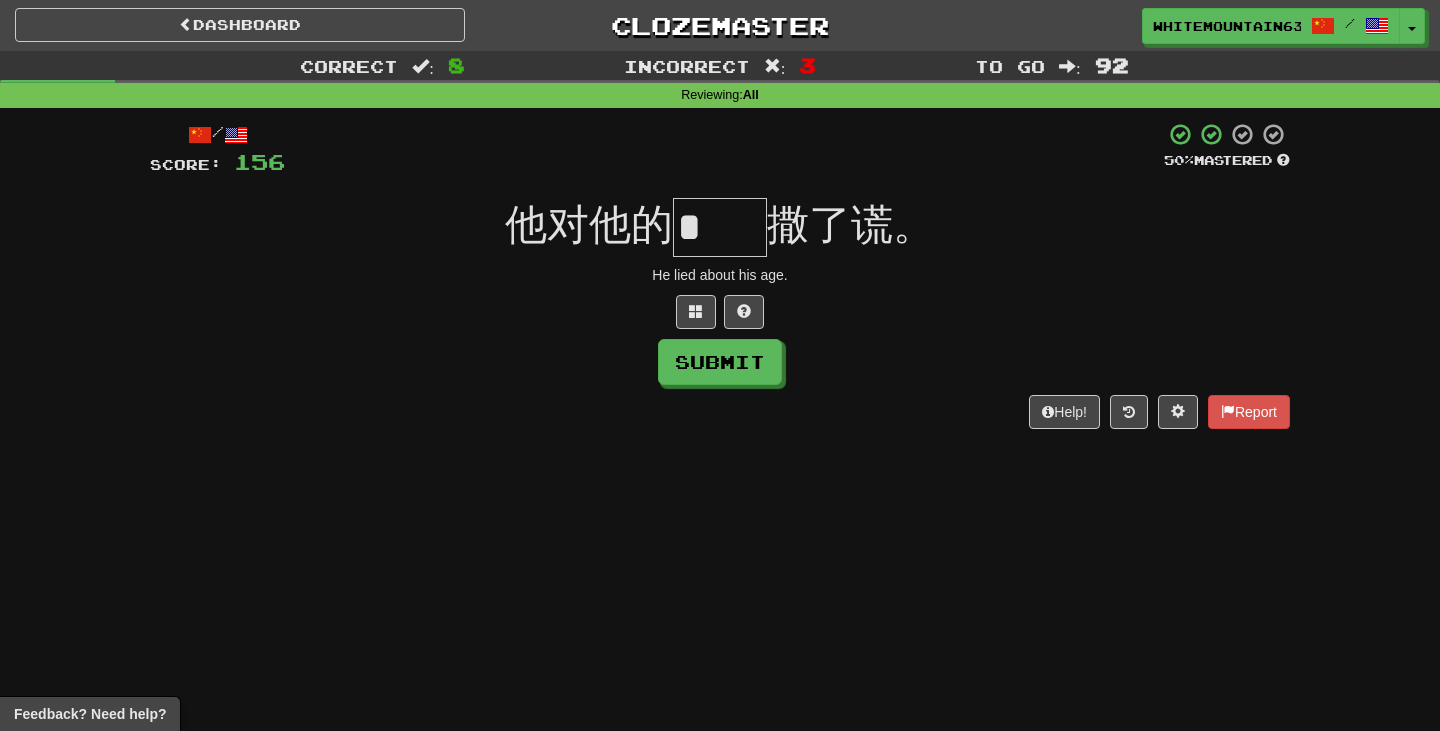 type on "*" 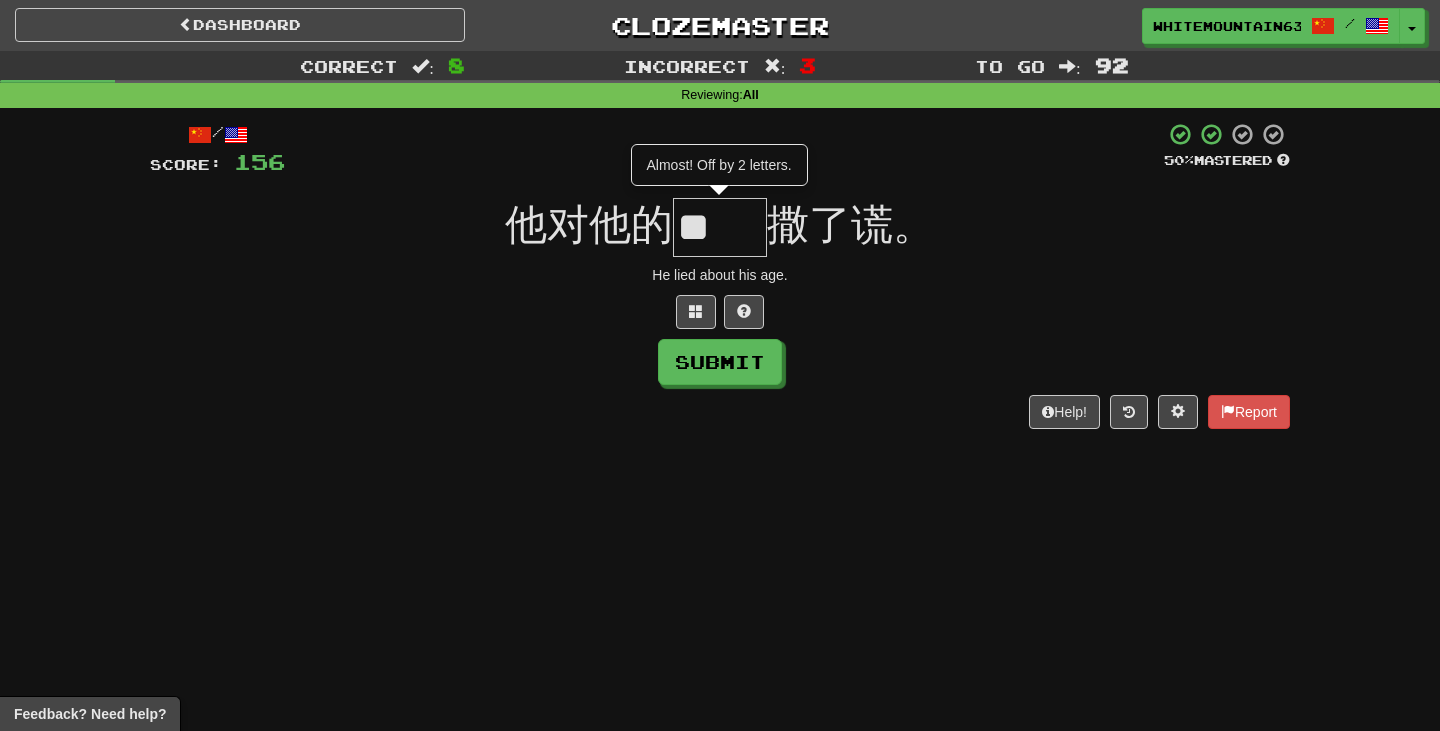 type on "*" 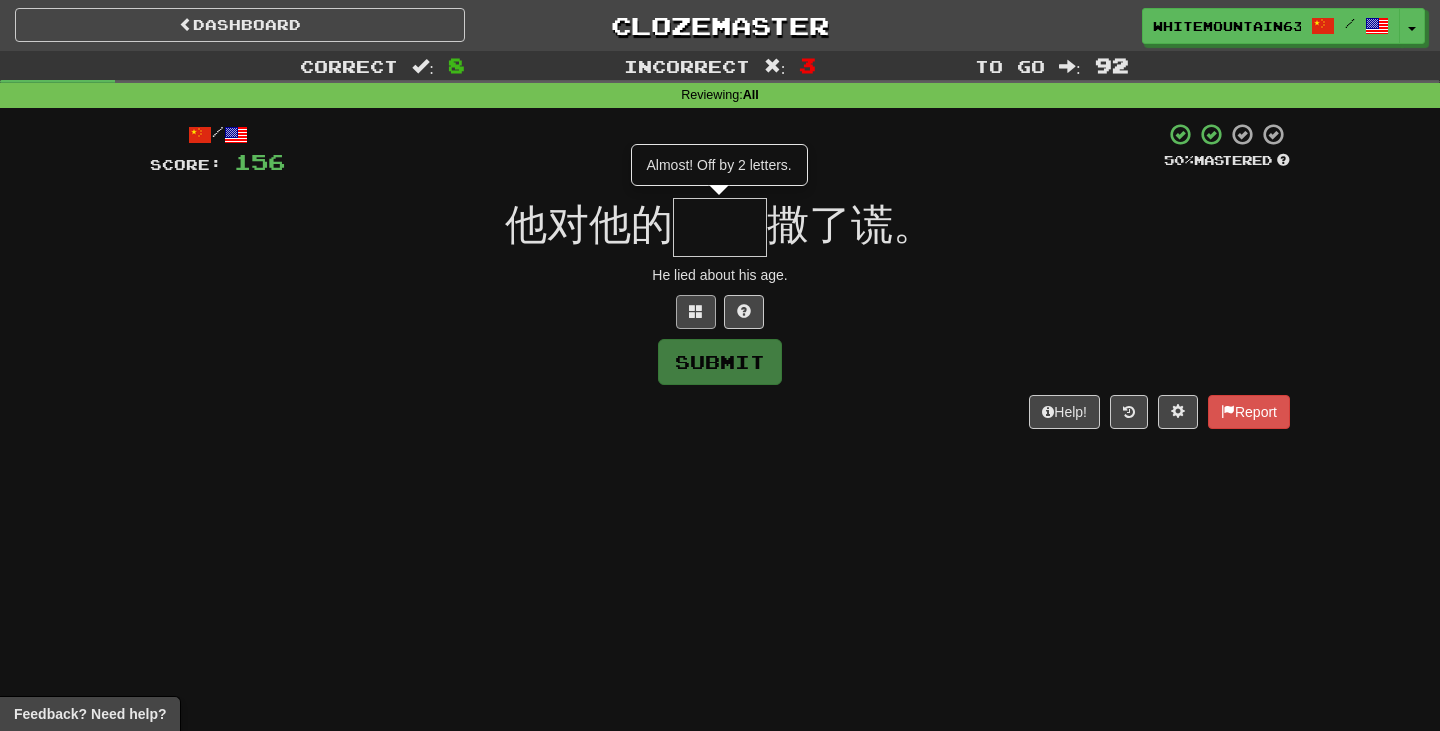 click at bounding box center [696, 312] 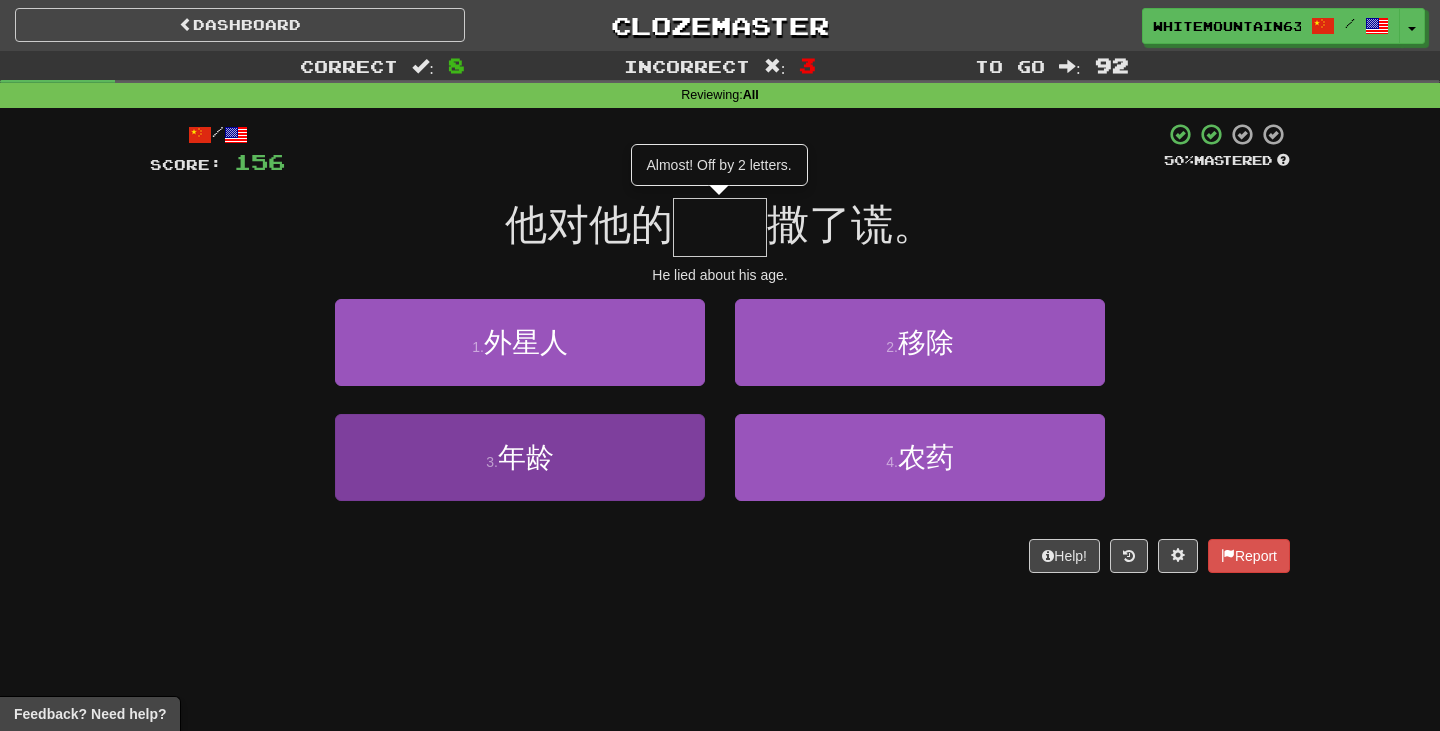 click on "3 .  年龄" at bounding box center [520, 457] 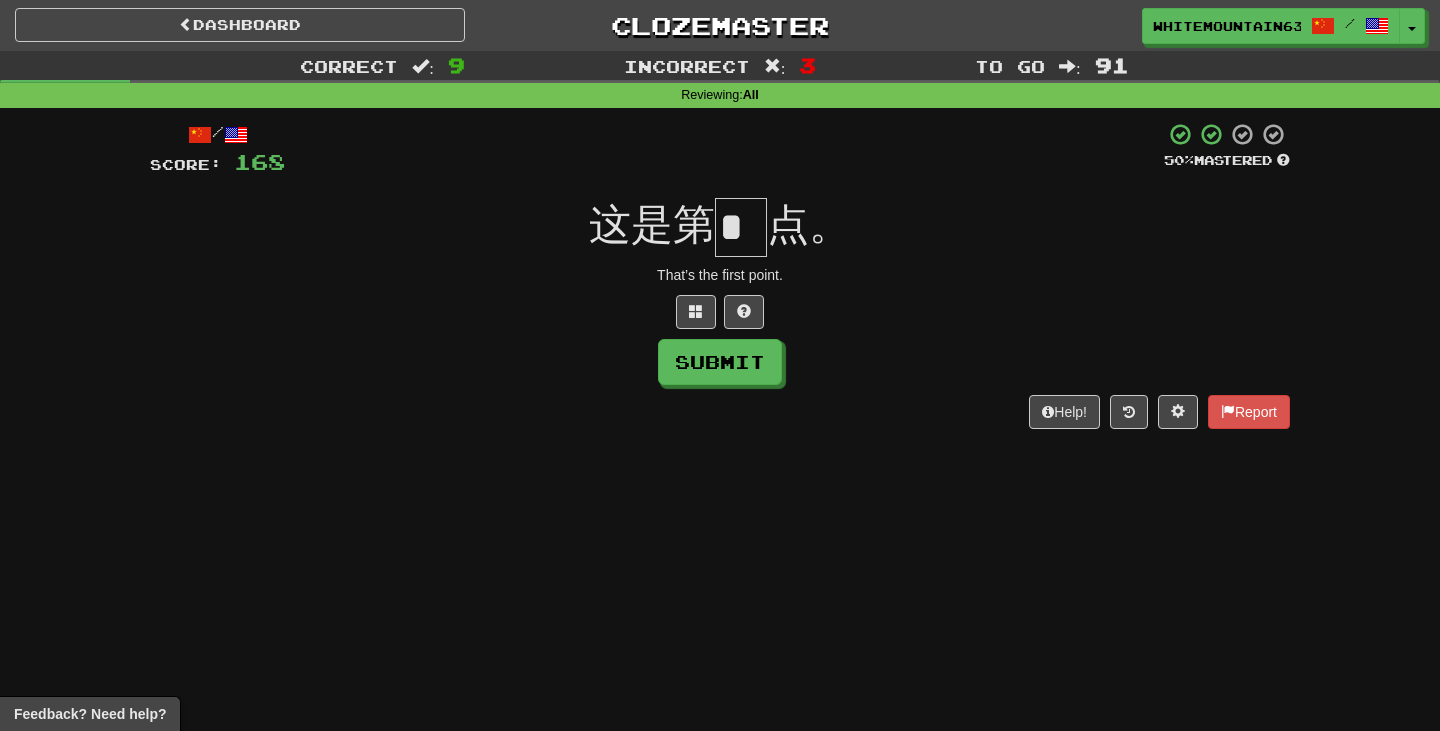 type on "*" 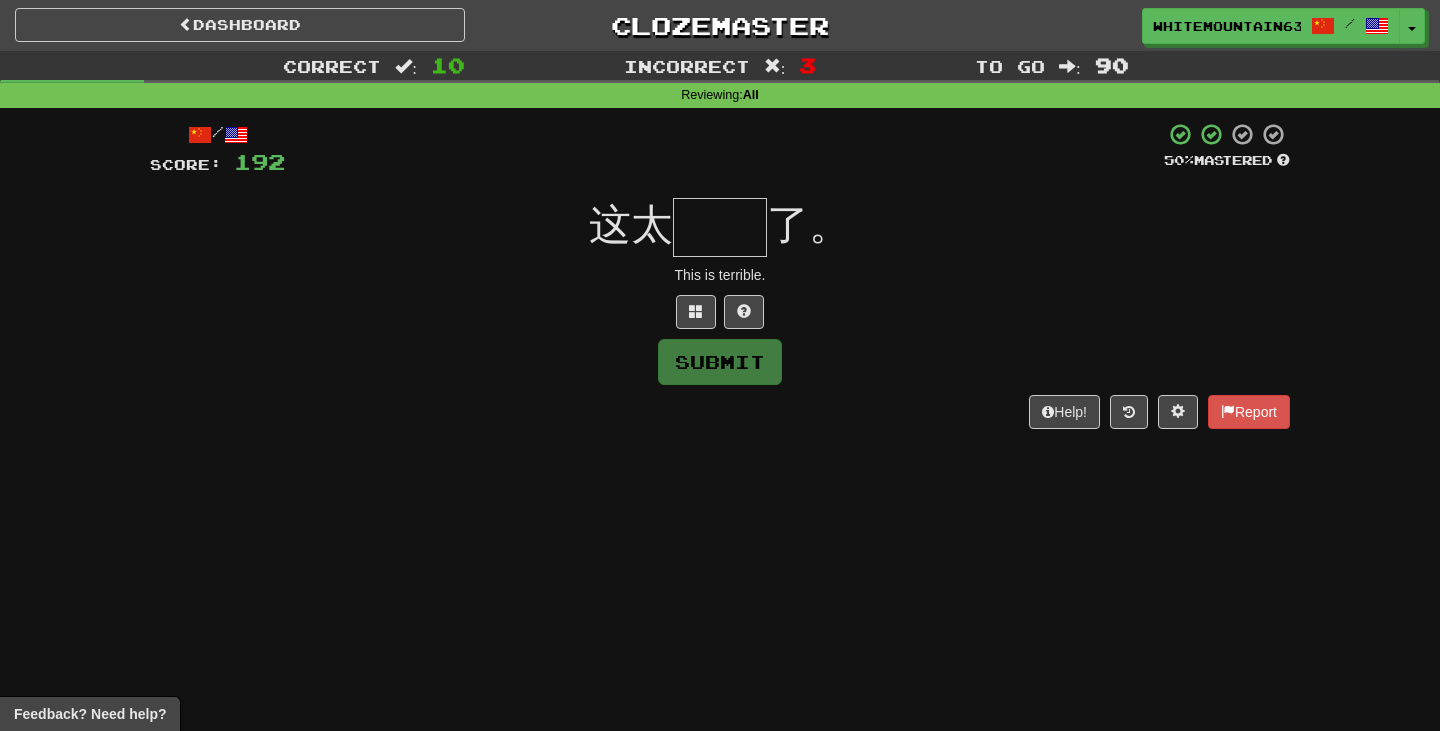 click at bounding box center [720, 312] 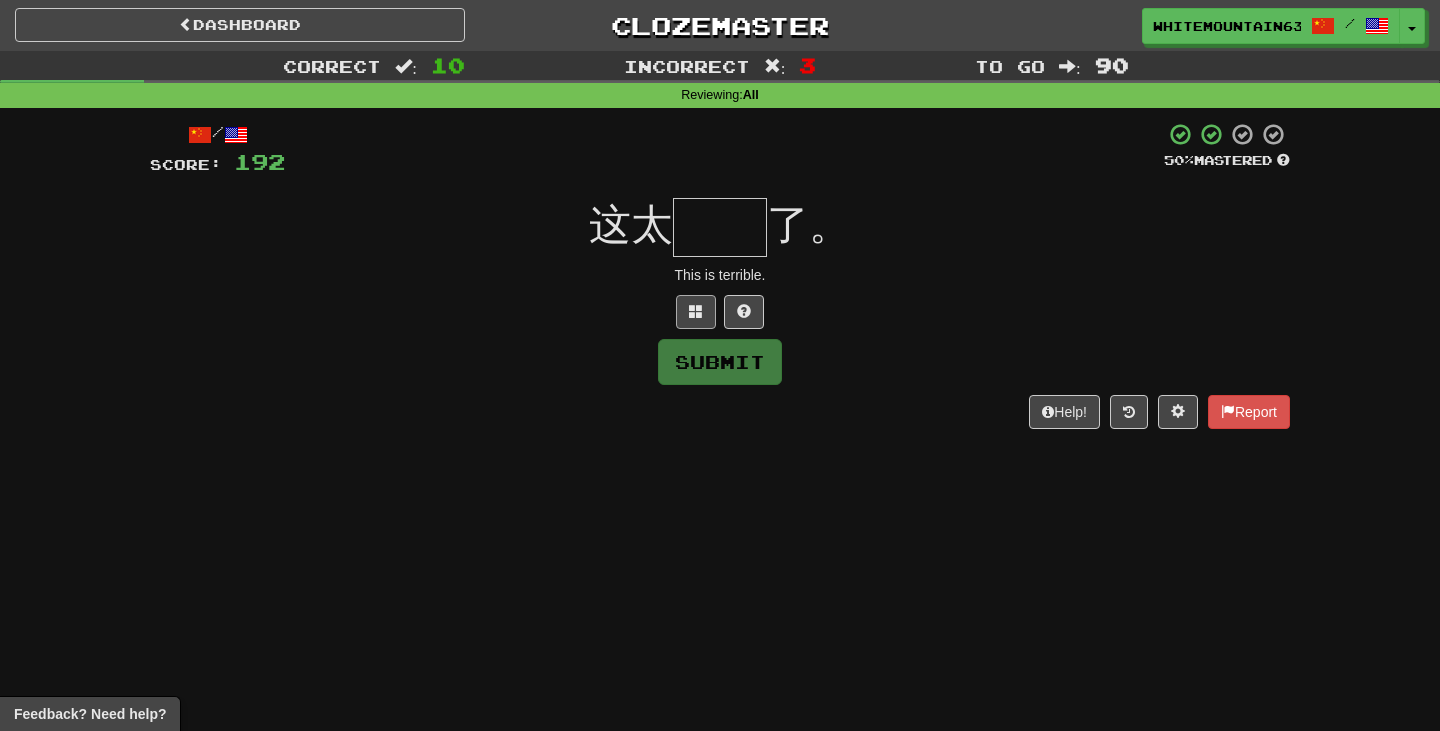 click at bounding box center [696, 312] 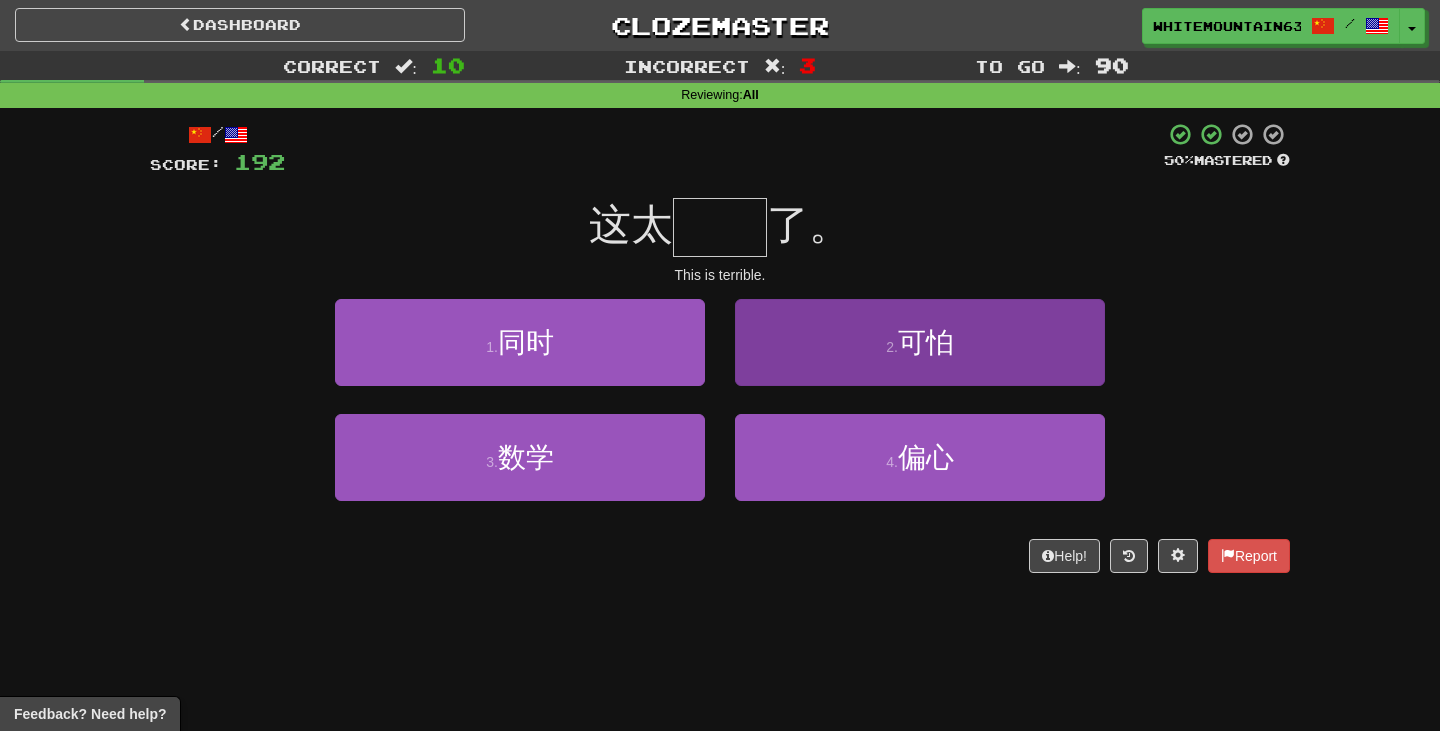 click on "2 .  可怕" at bounding box center [920, 342] 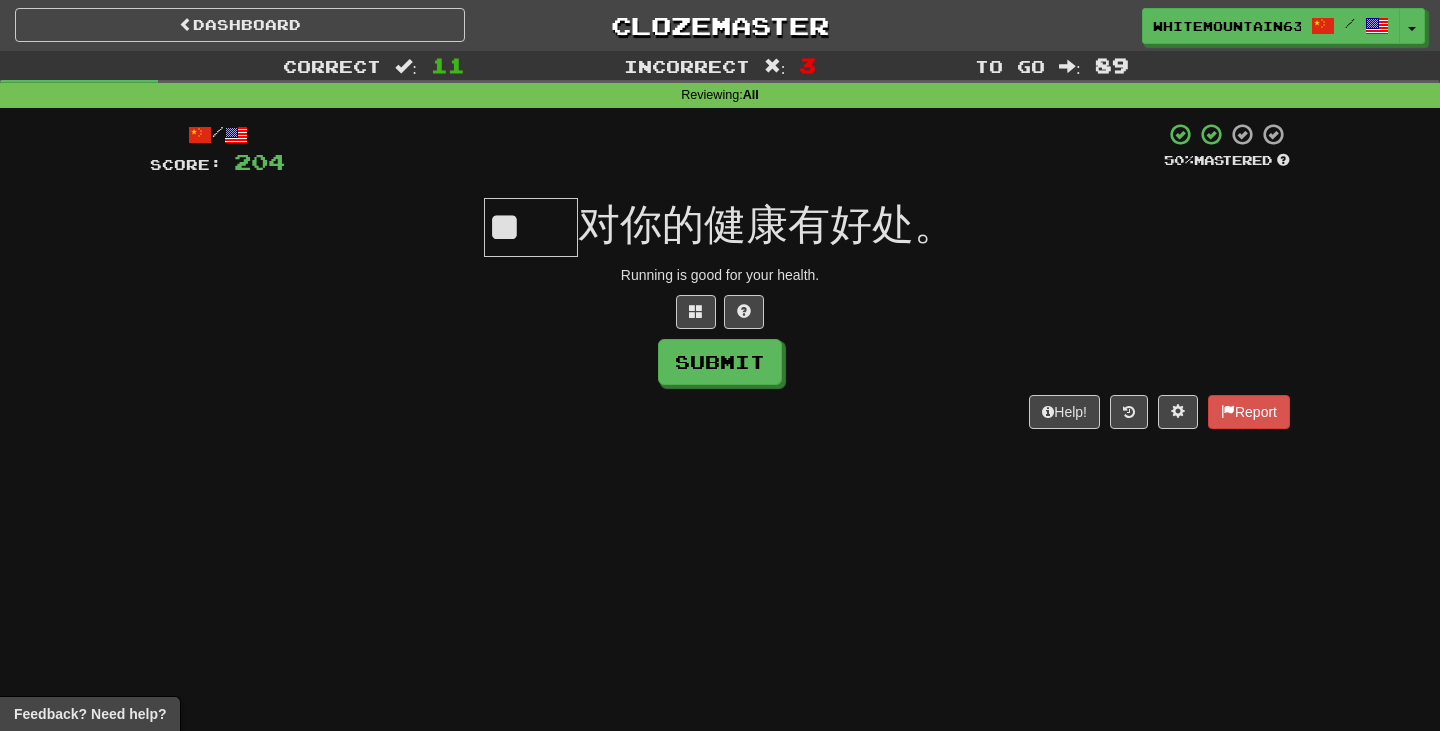 type on "**" 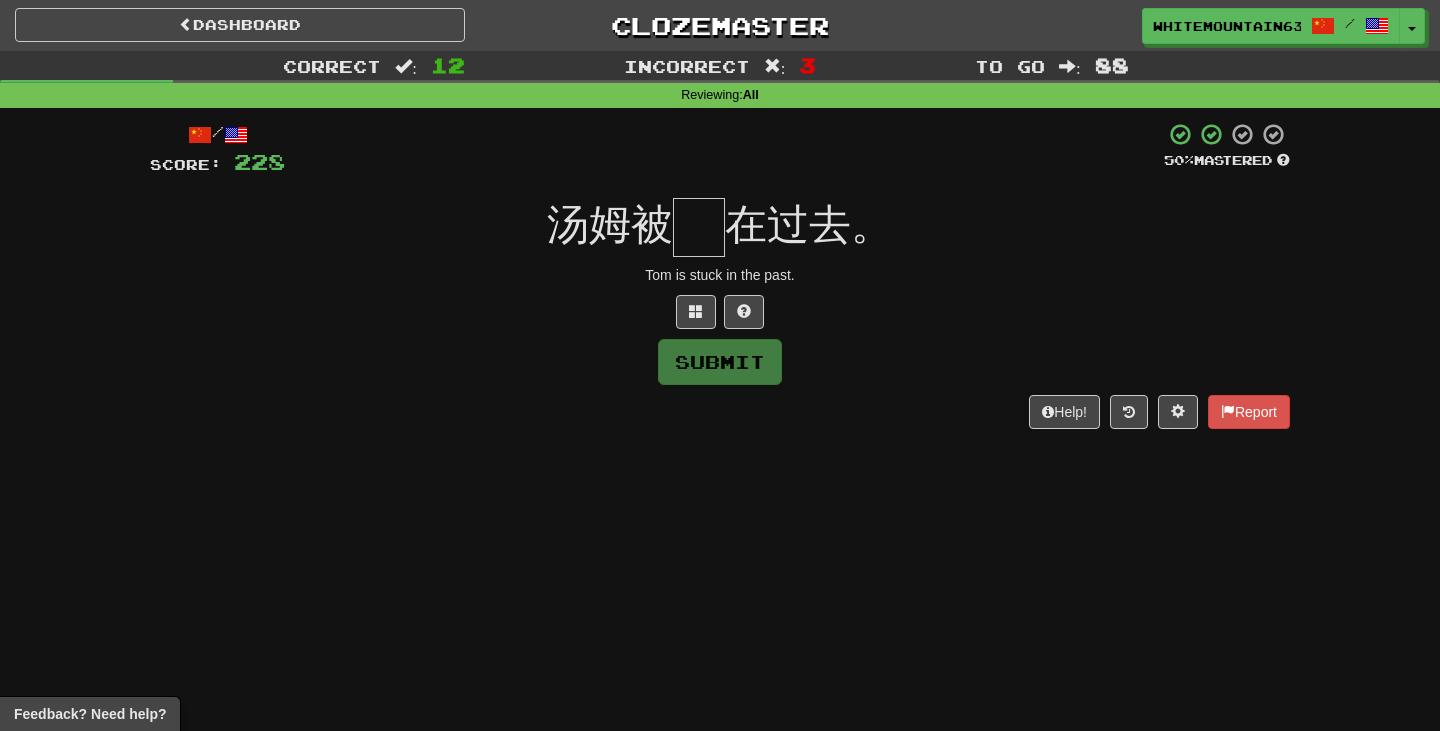 click at bounding box center [720, 312] 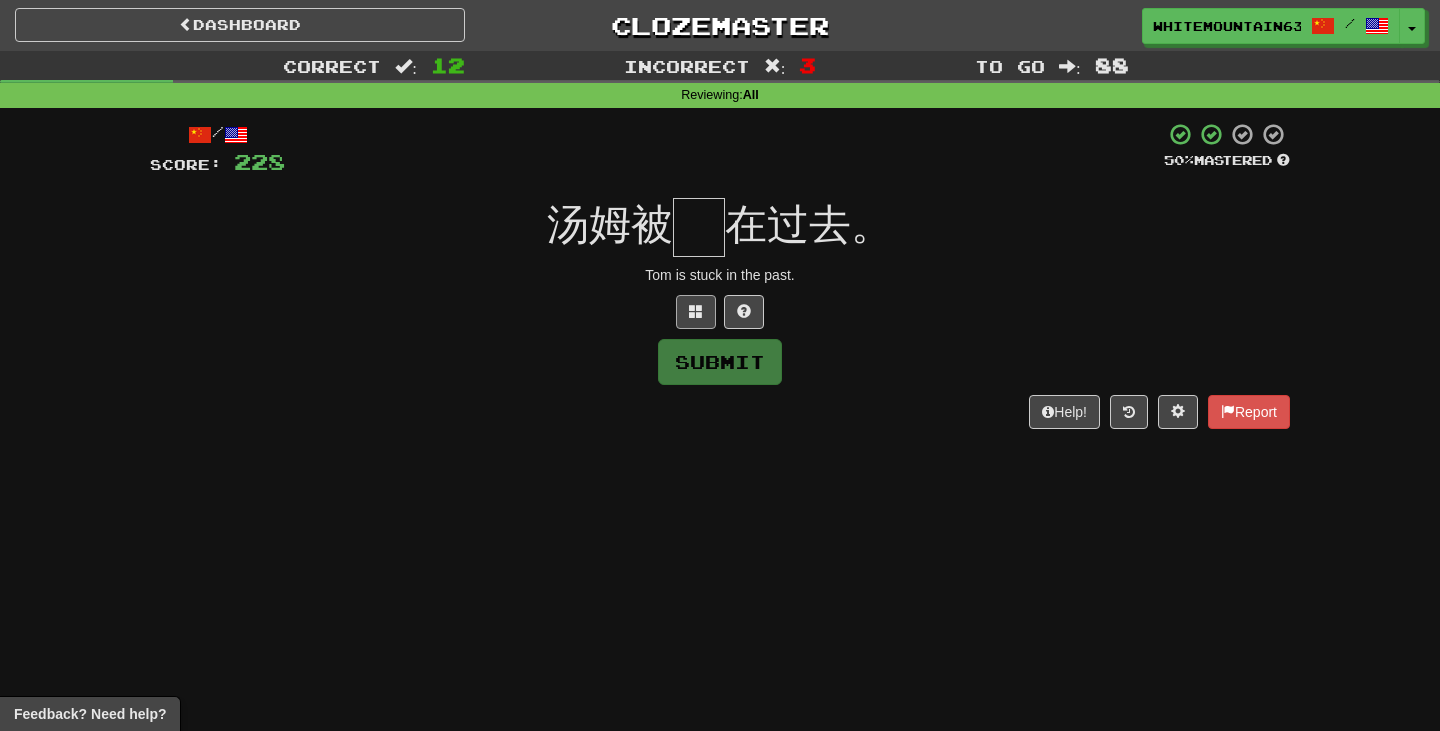 click at bounding box center [696, 312] 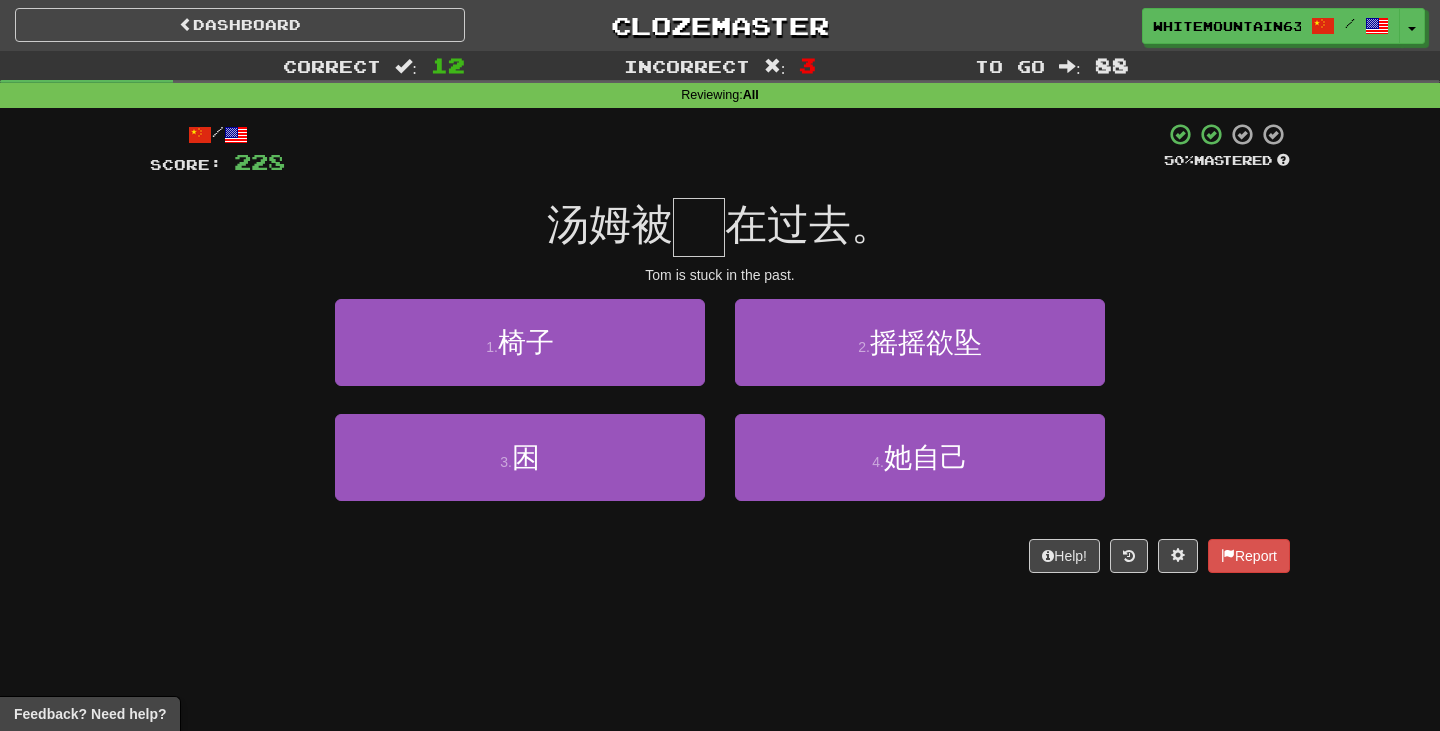 click on "3 .  困" at bounding box center (520, 471) 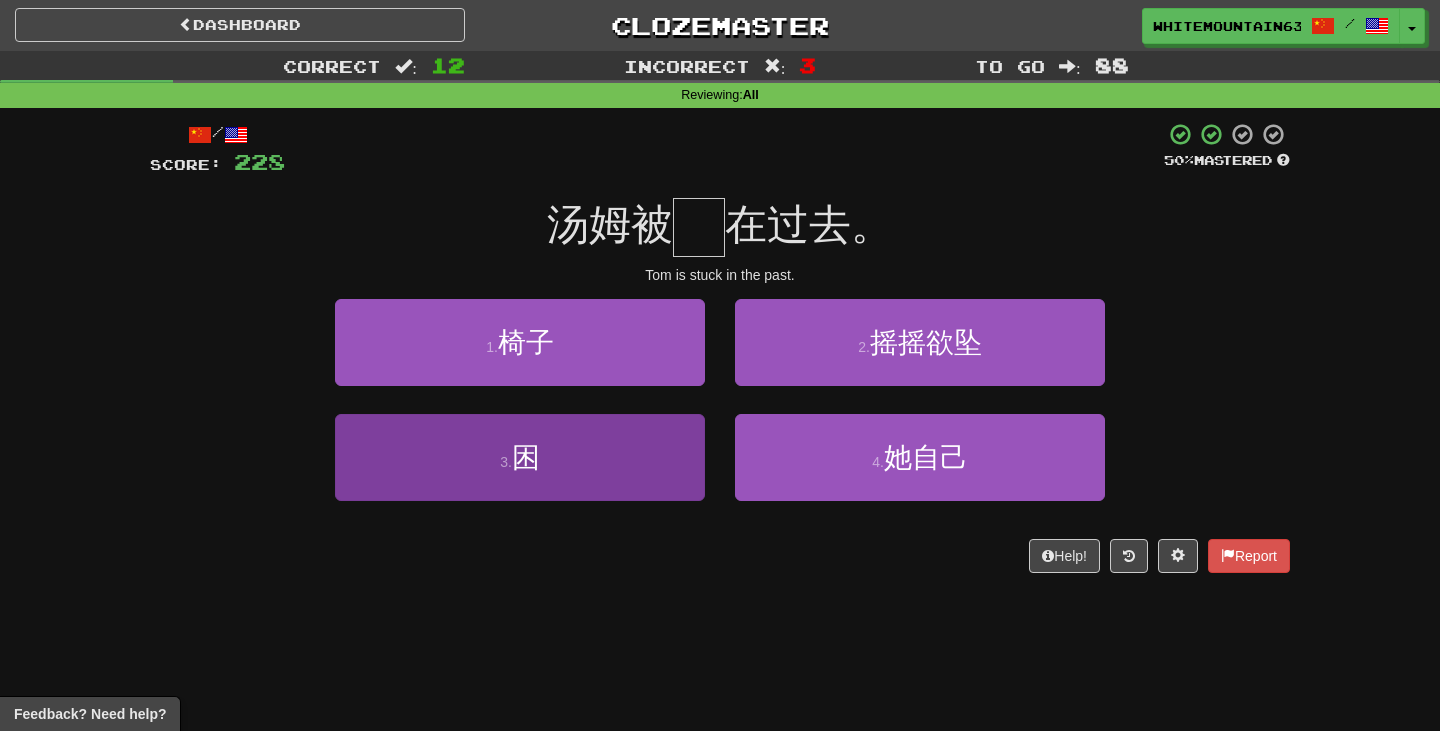 click on "3 .  困" at bounding box center [520, 457] 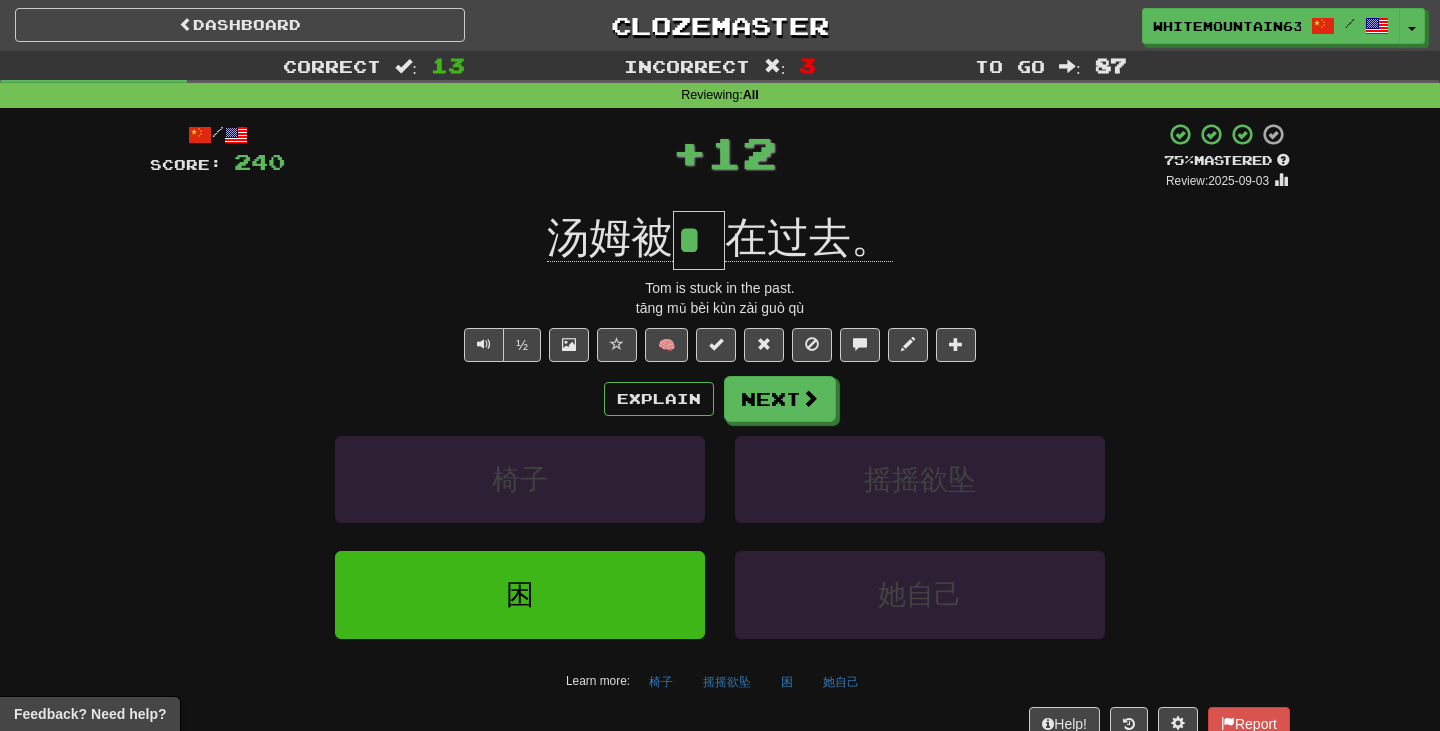 type 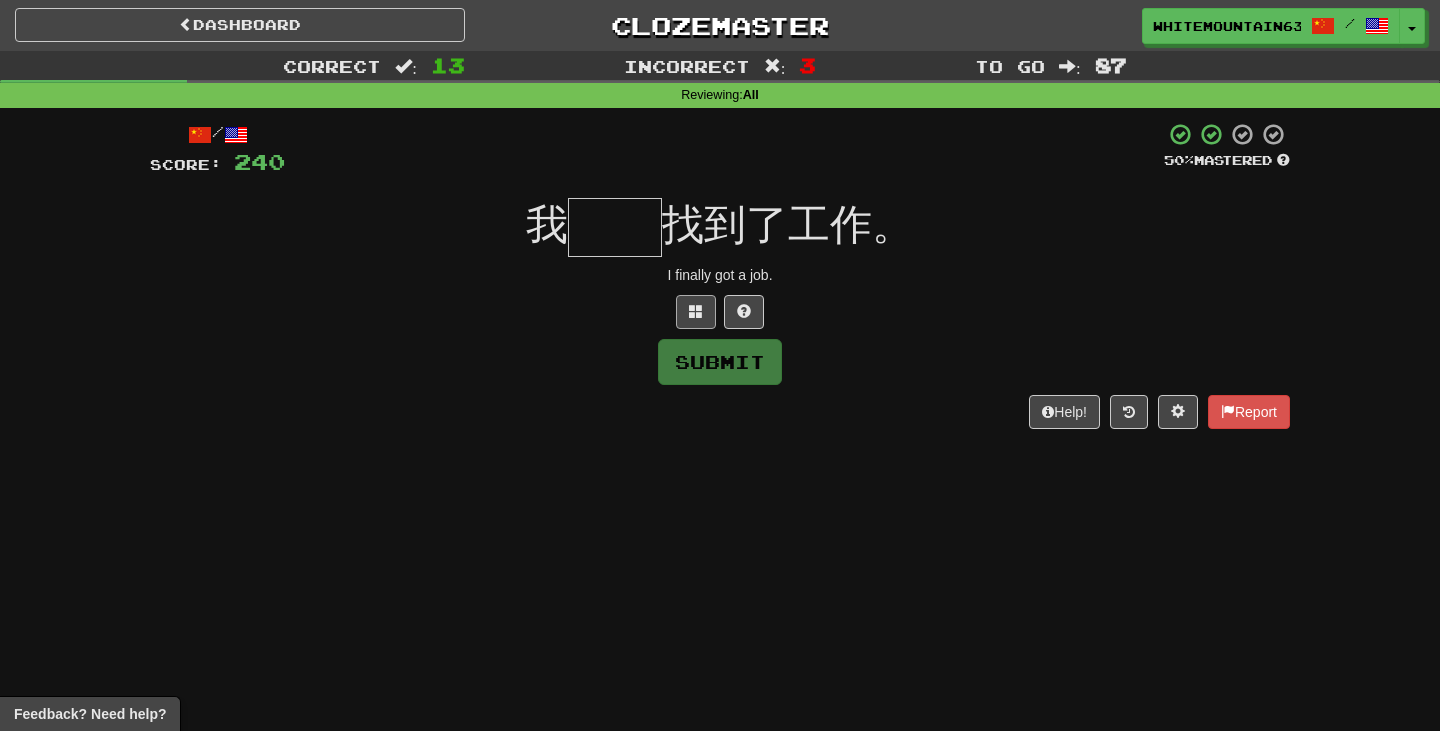 click at bounding box center [696, 312] 